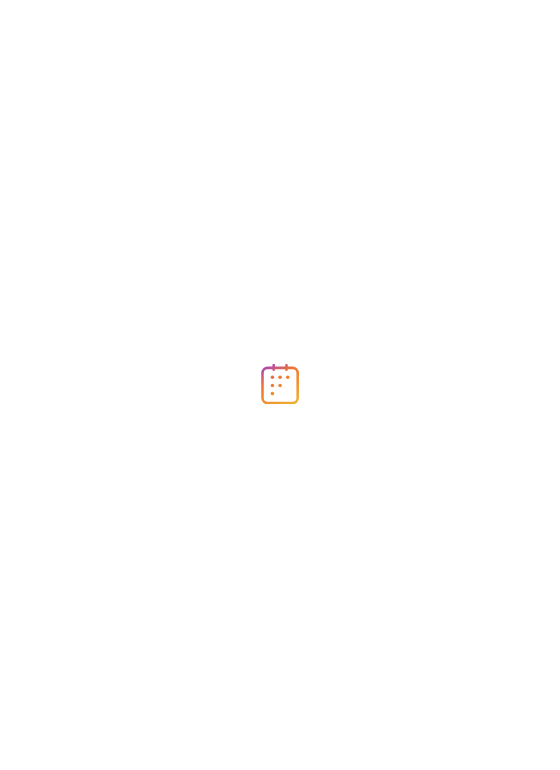 scroll, scrollTop: 0, scrollLeft: 0, axis: both 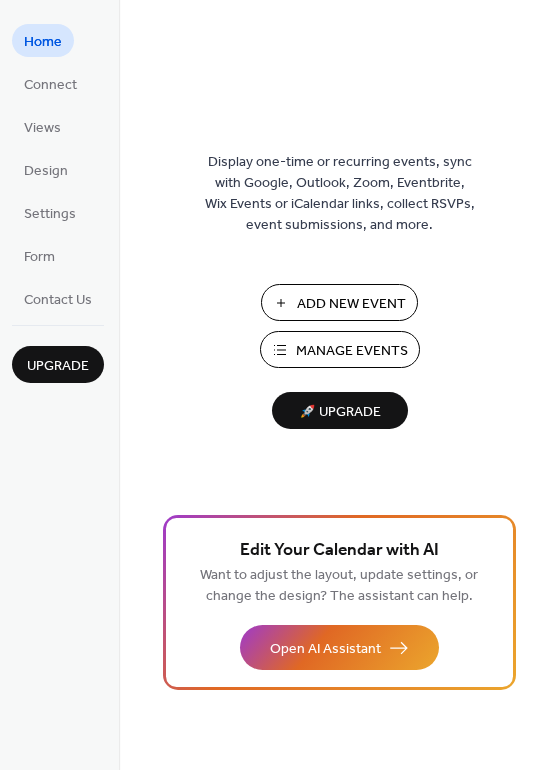 click on "Add New Event" at bounding box center [339, 302] 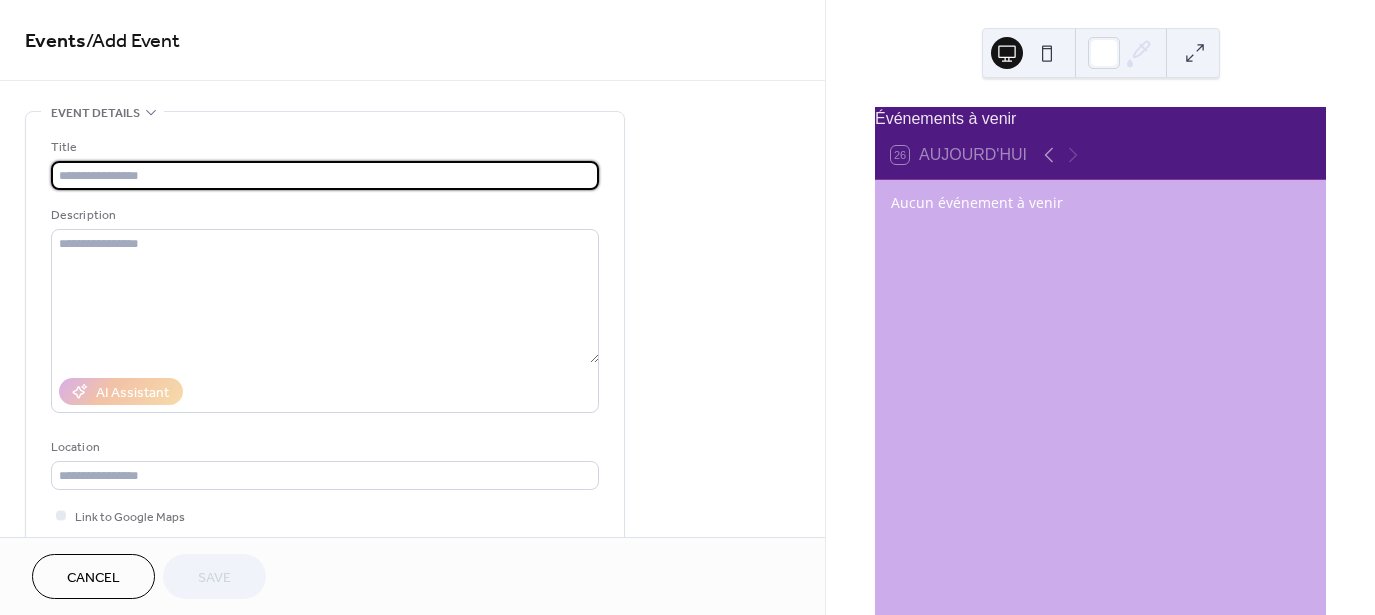 scroll, scrollTop: 0, scrollLeft: 0, axis: both 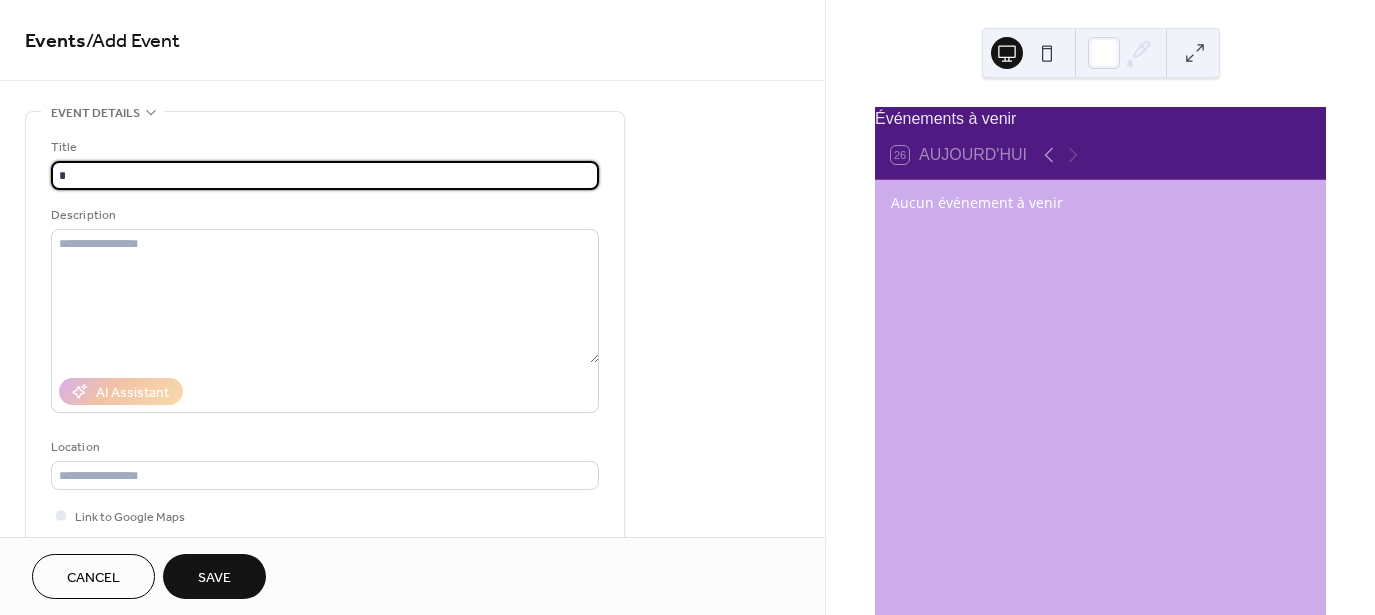type on "**********" 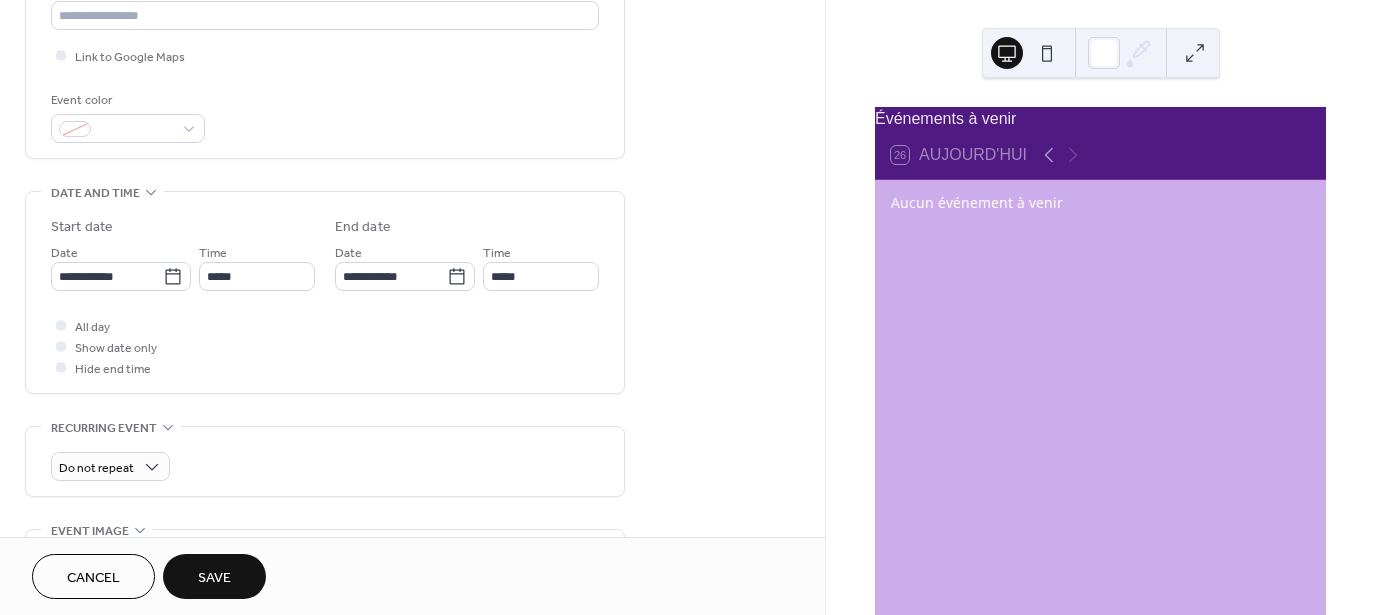 scroll, scrollTop: 460, scrollLeft: 0, axis: vertical 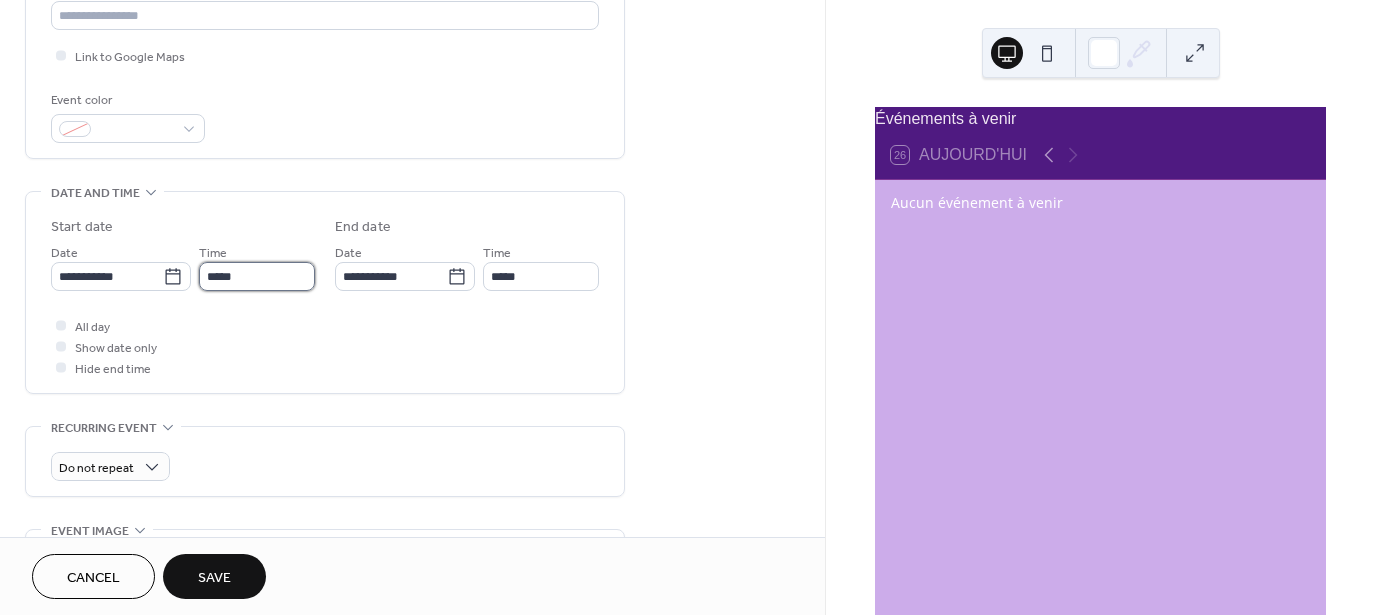 click on "*****" at bounding box center (257, 276) 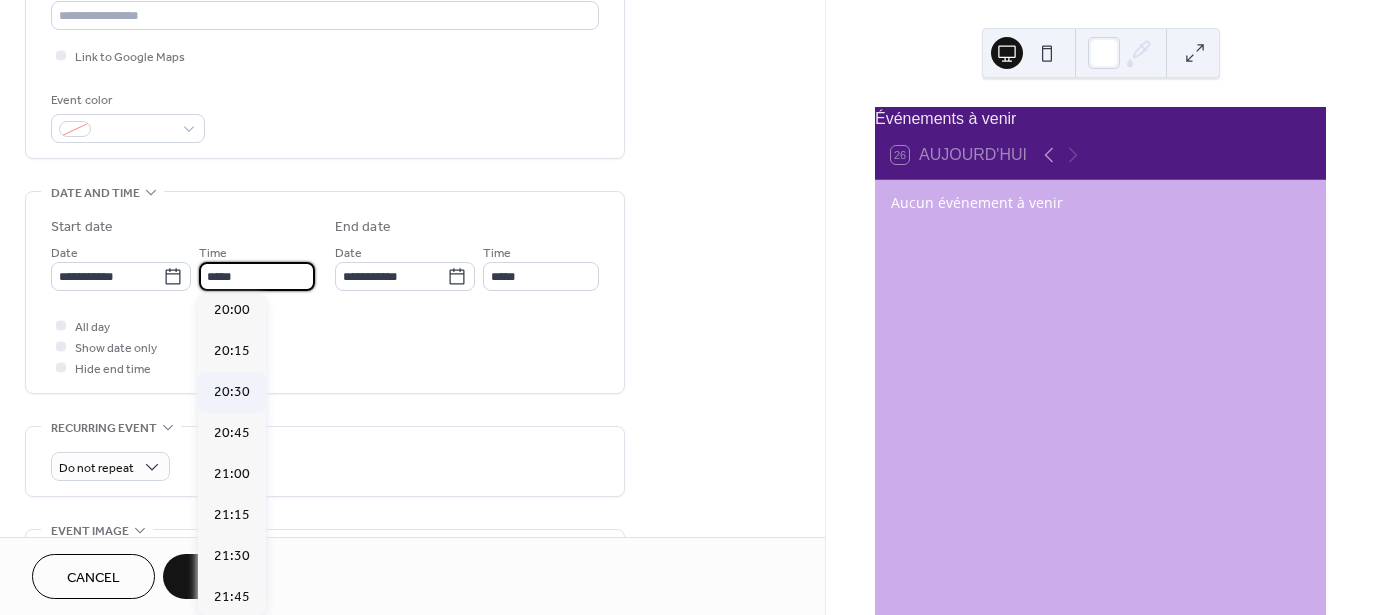 scroll, scrollTop: 3284, scrollLeft: 0, axis: vertical 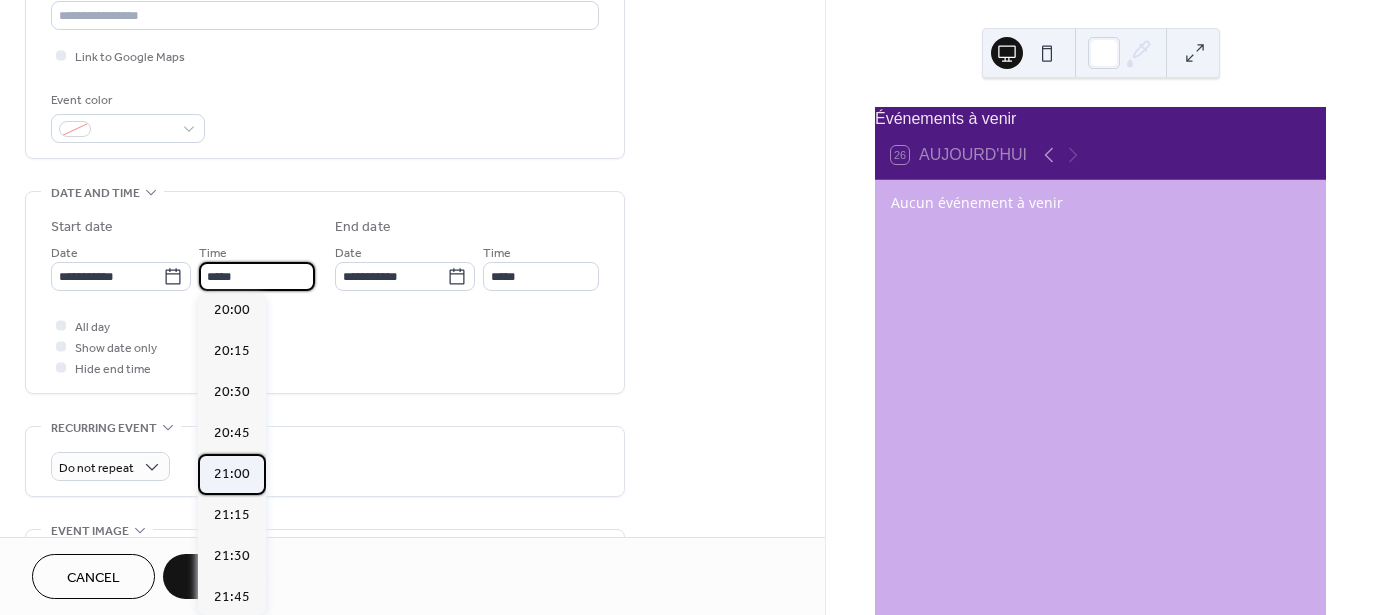 click on "21:00" at bounding box center [232, 474] 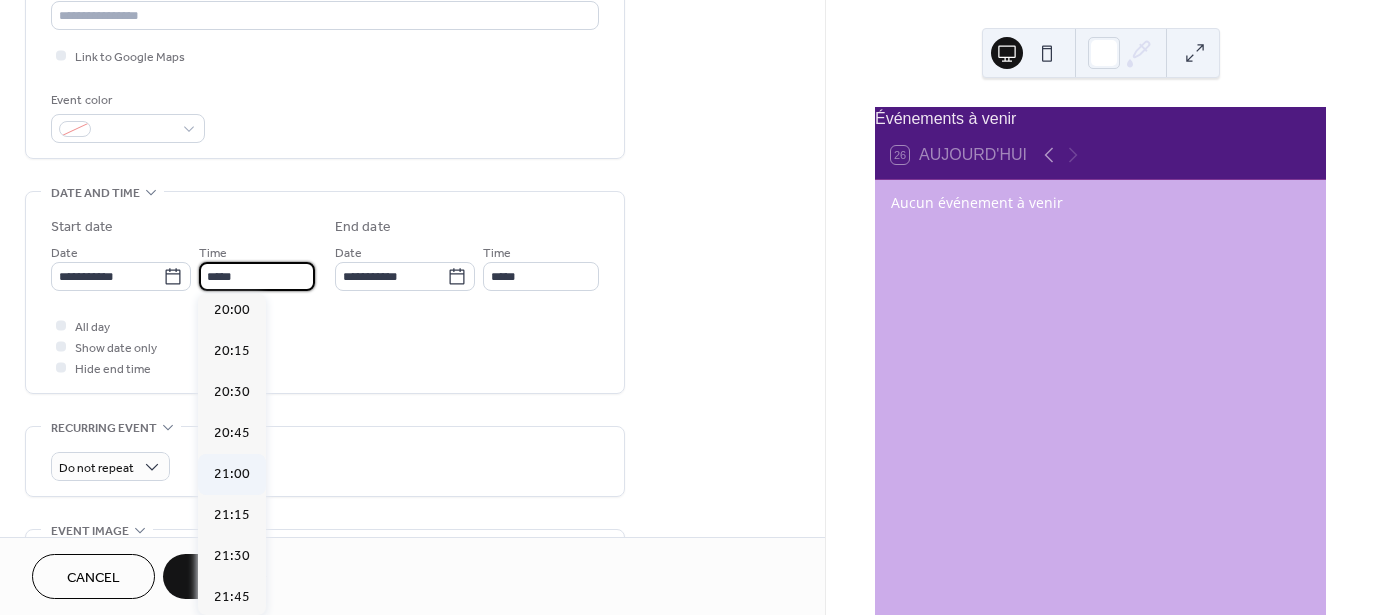 type on "*****" 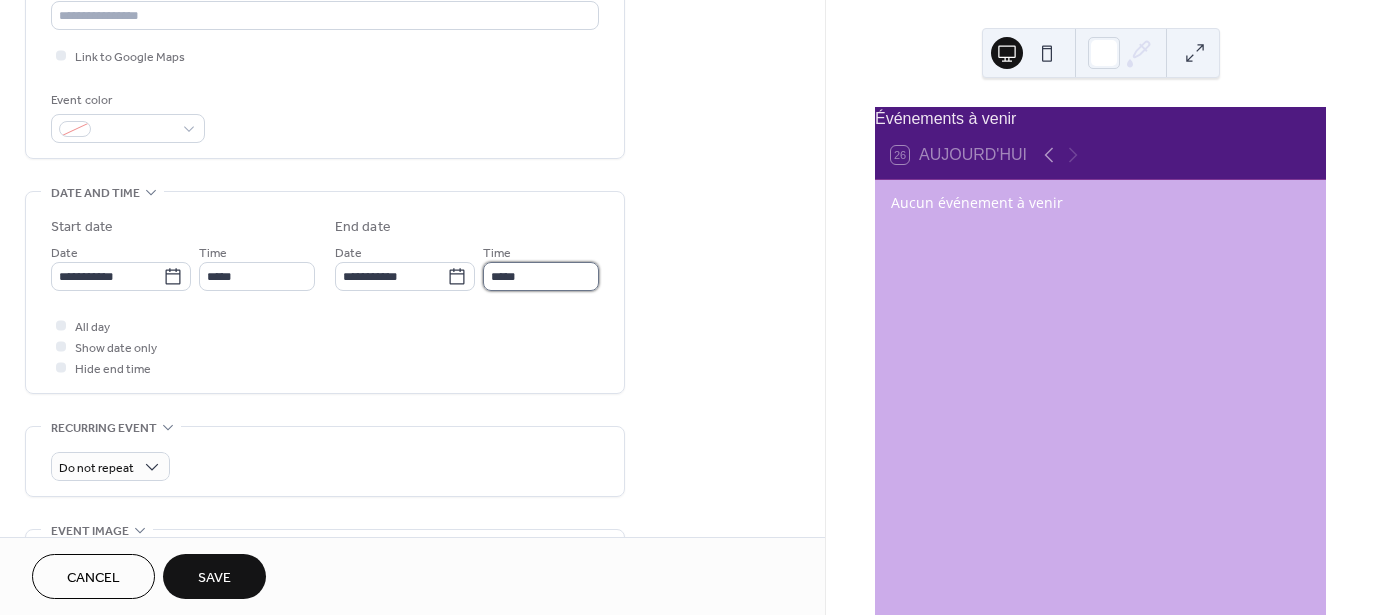 click on "*****" at bounding box center [541, 276] 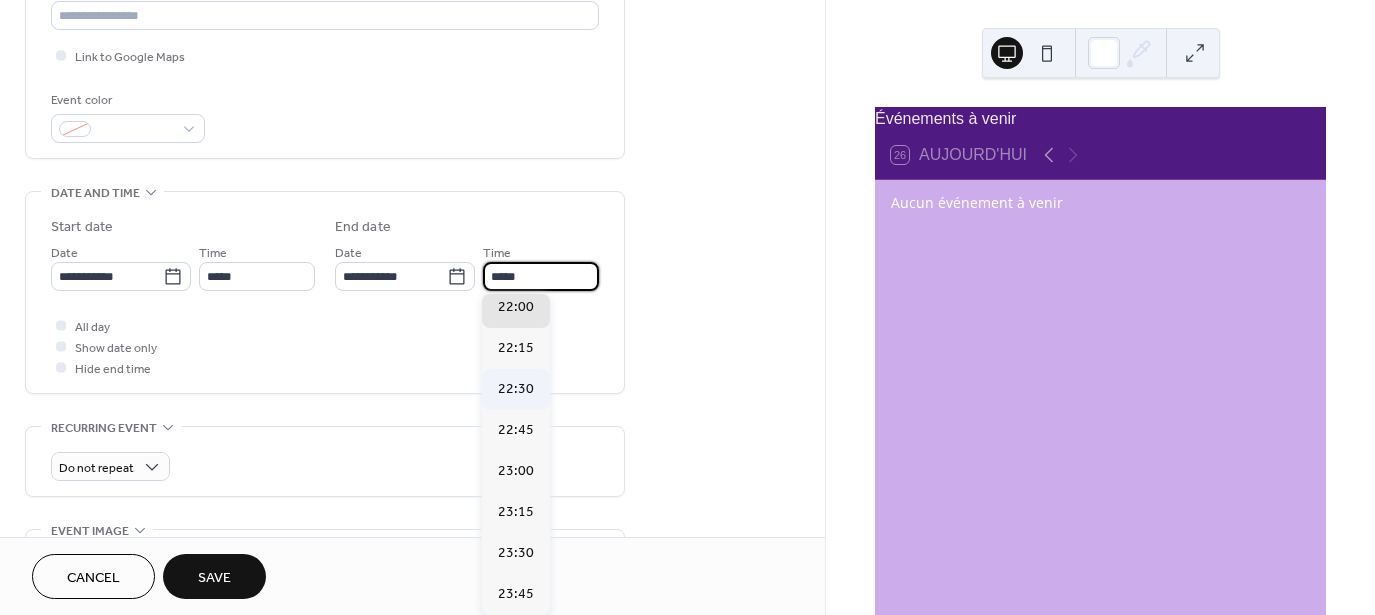 scroll, scrollTop: 0, scrollLeft: 0, axis: both 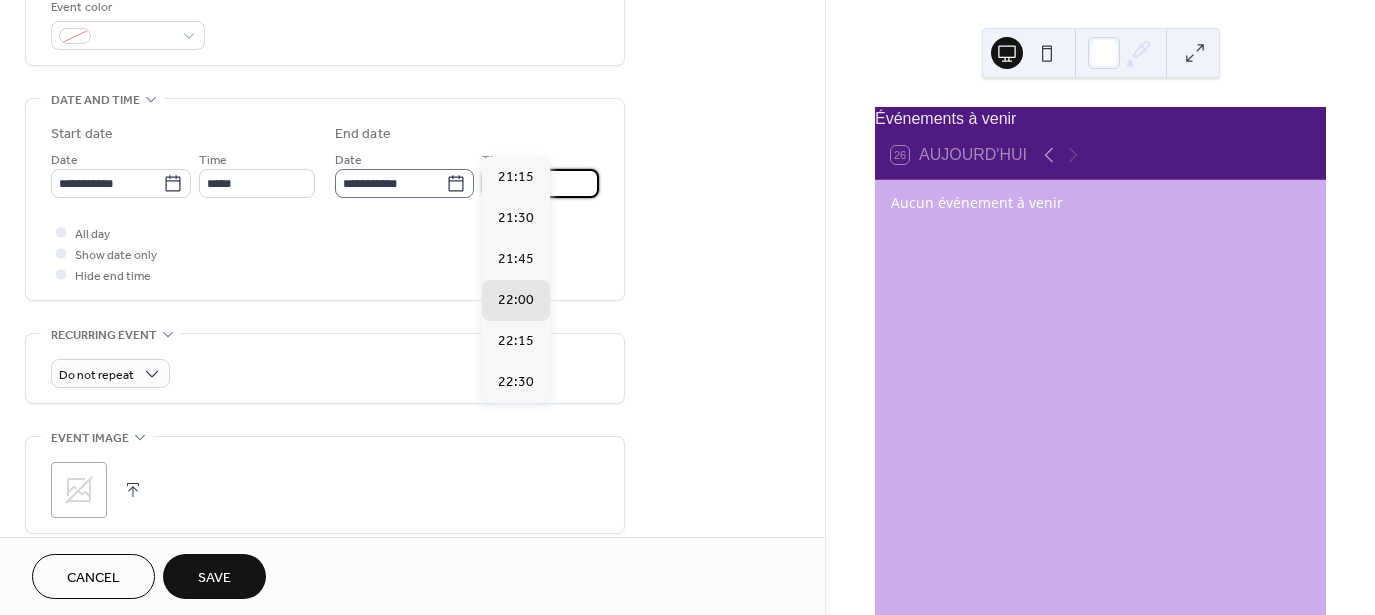 click 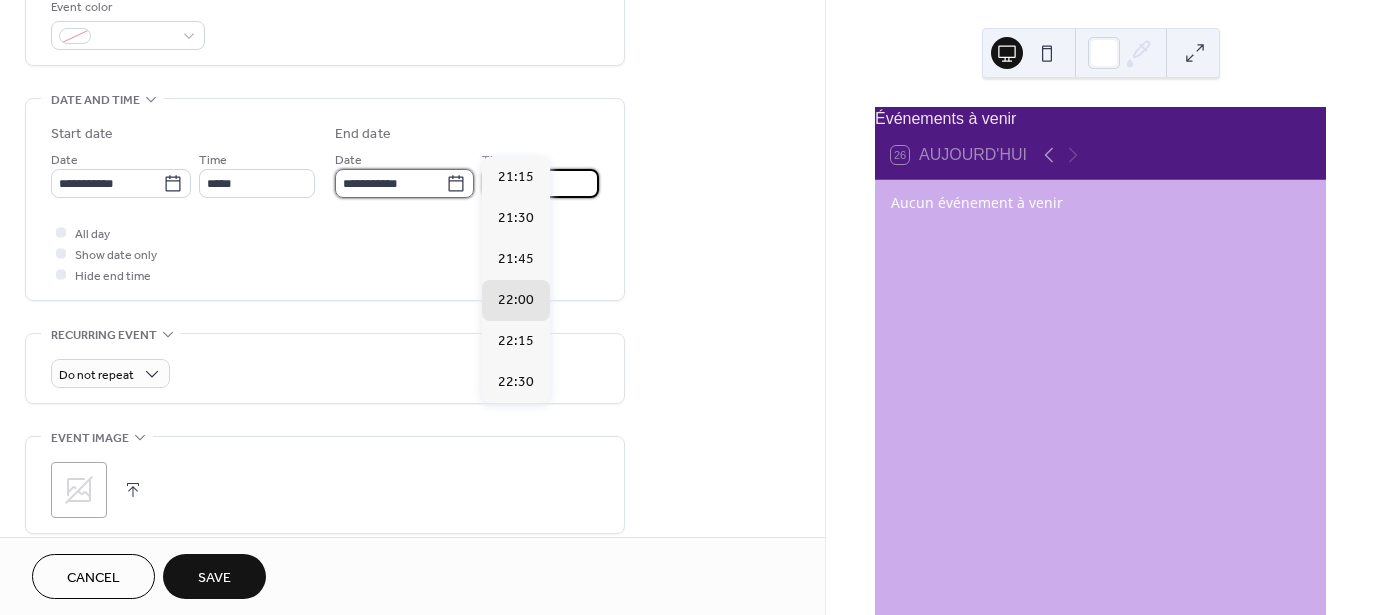 click on "**********" at bounding box center (390, 183) 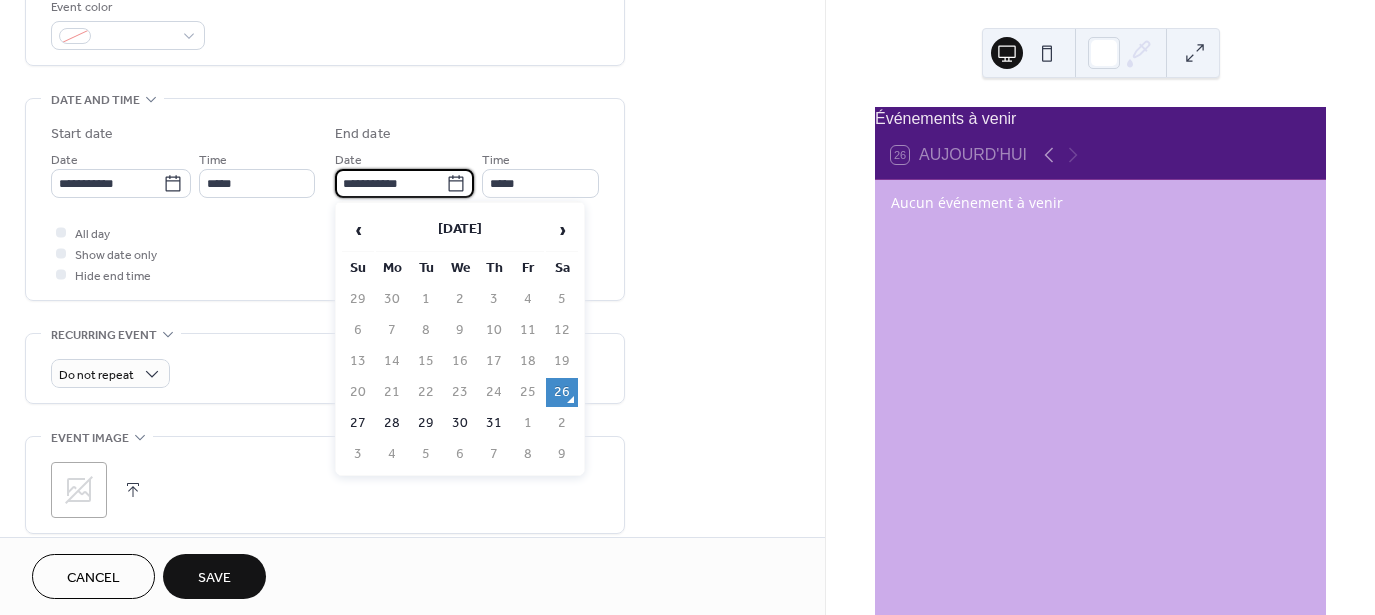 scroll, scrollTop: 0, scrollLeft: 0, axis: both 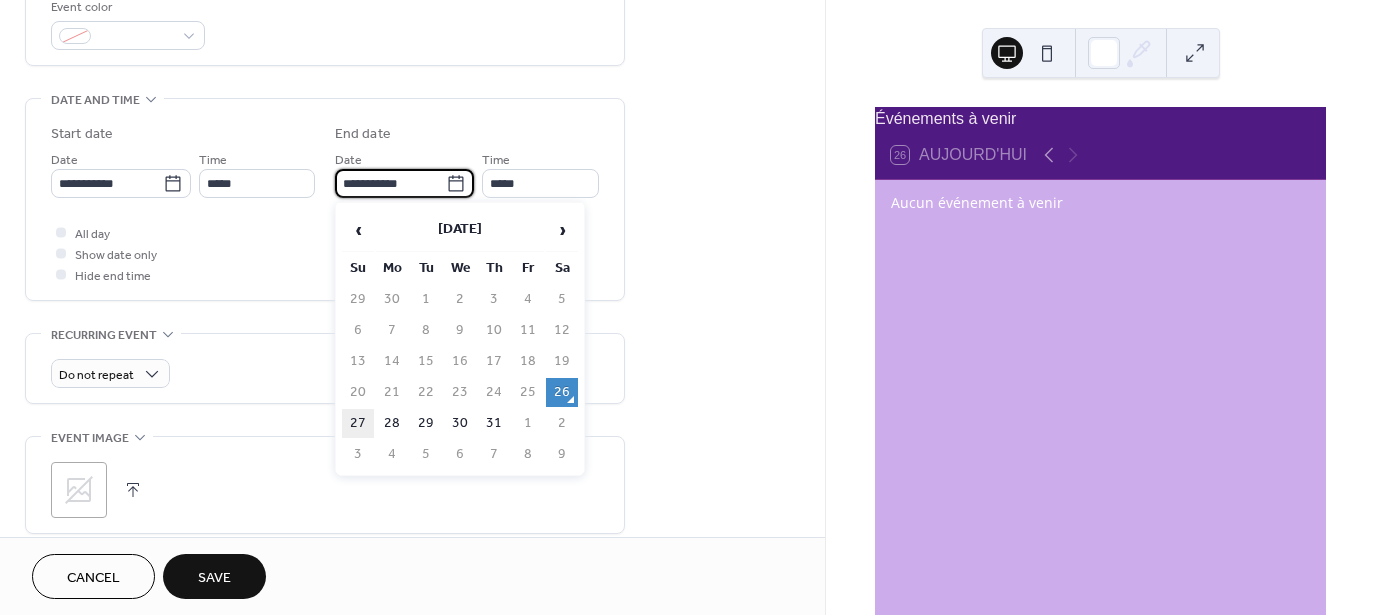 click on "27" at bounding box center (358, 423) 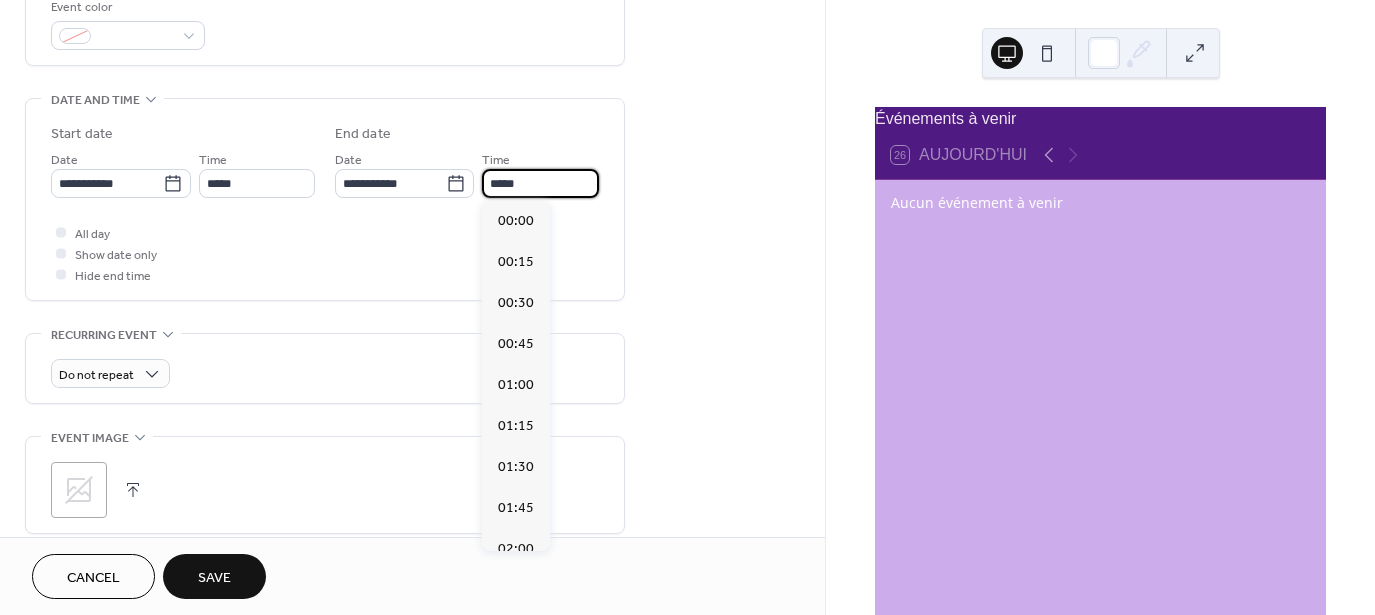 click on "*****" at bounding box center [540, 183] 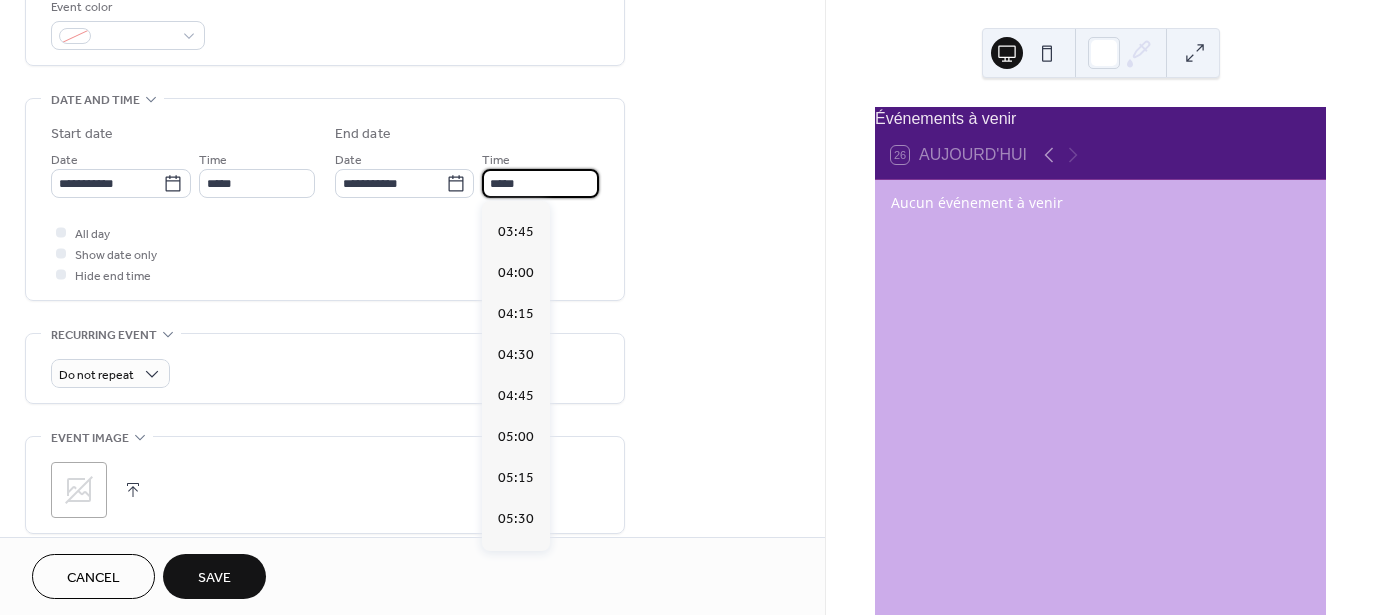 scroll, scrollTop: 0, scrollLeft: 0, axis: both 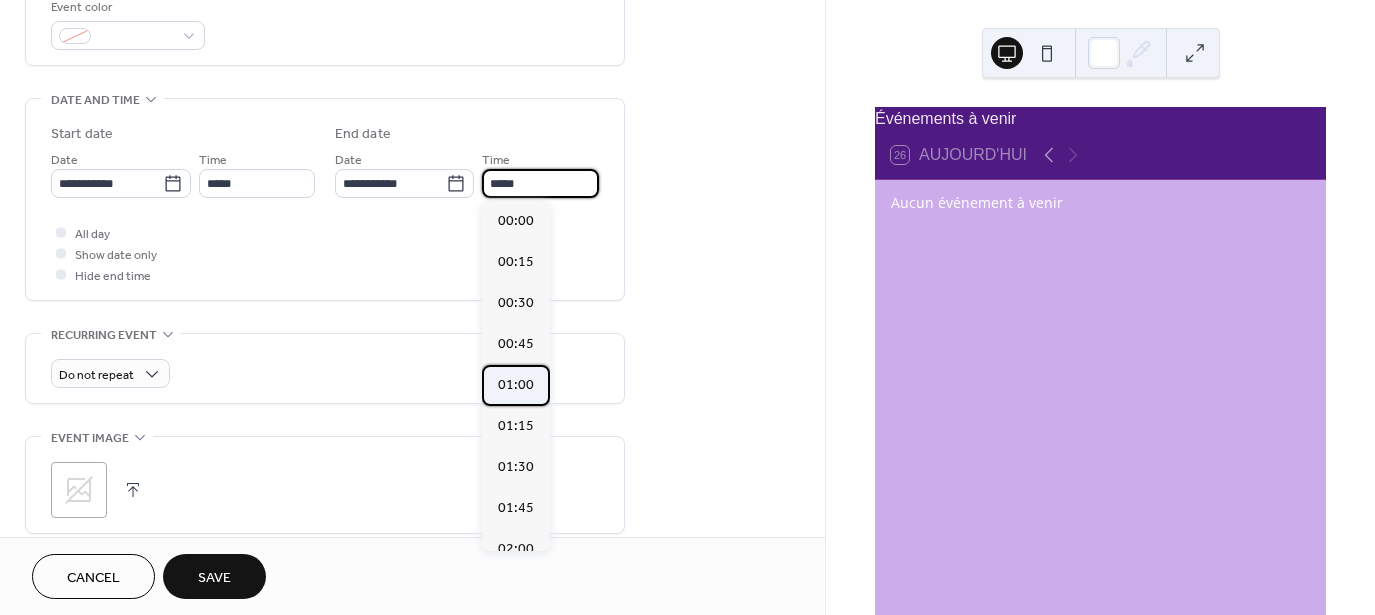 click on "01:00" at bounding box center (516, 384) 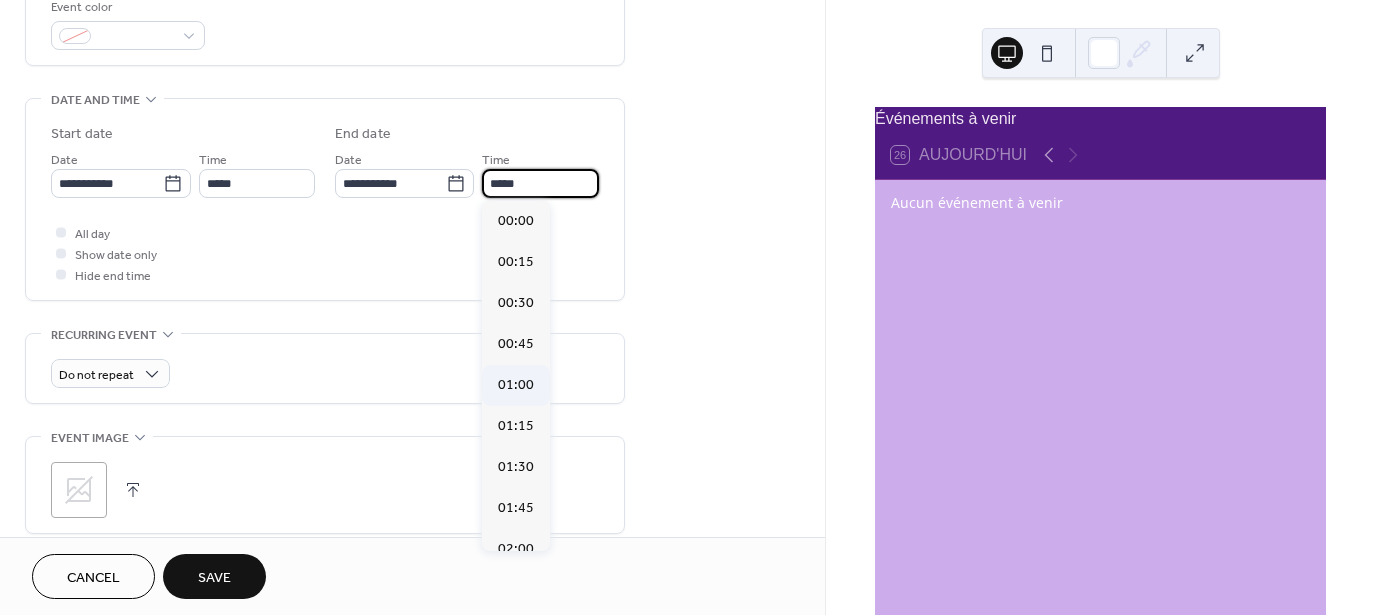 type on "*****" 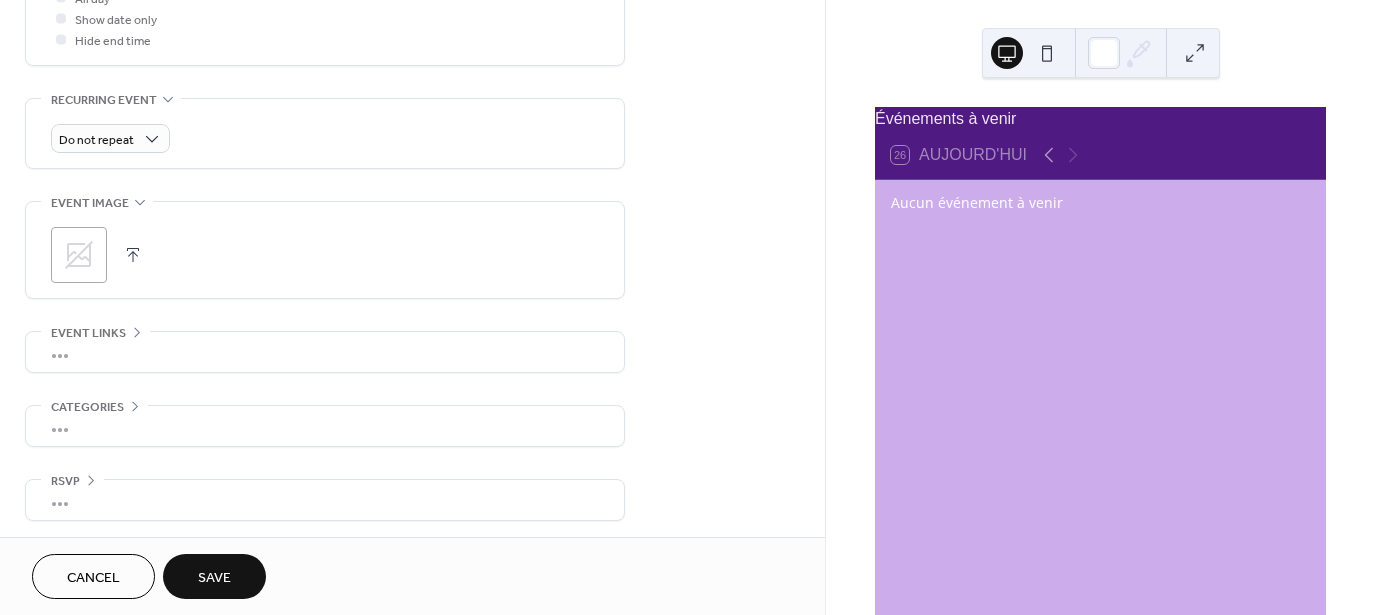 scroll, scrollTop: 788, scrollLeft: 0, axis: vertical 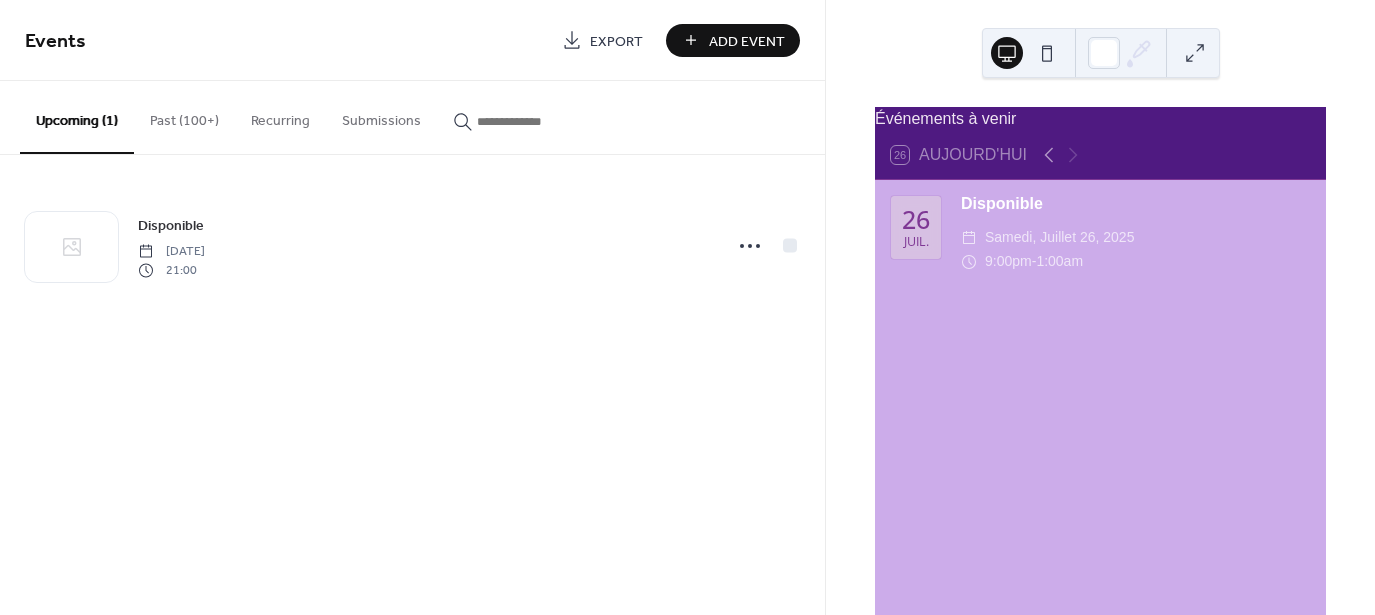 click on "Add Event" at bounding box center [747, 41] 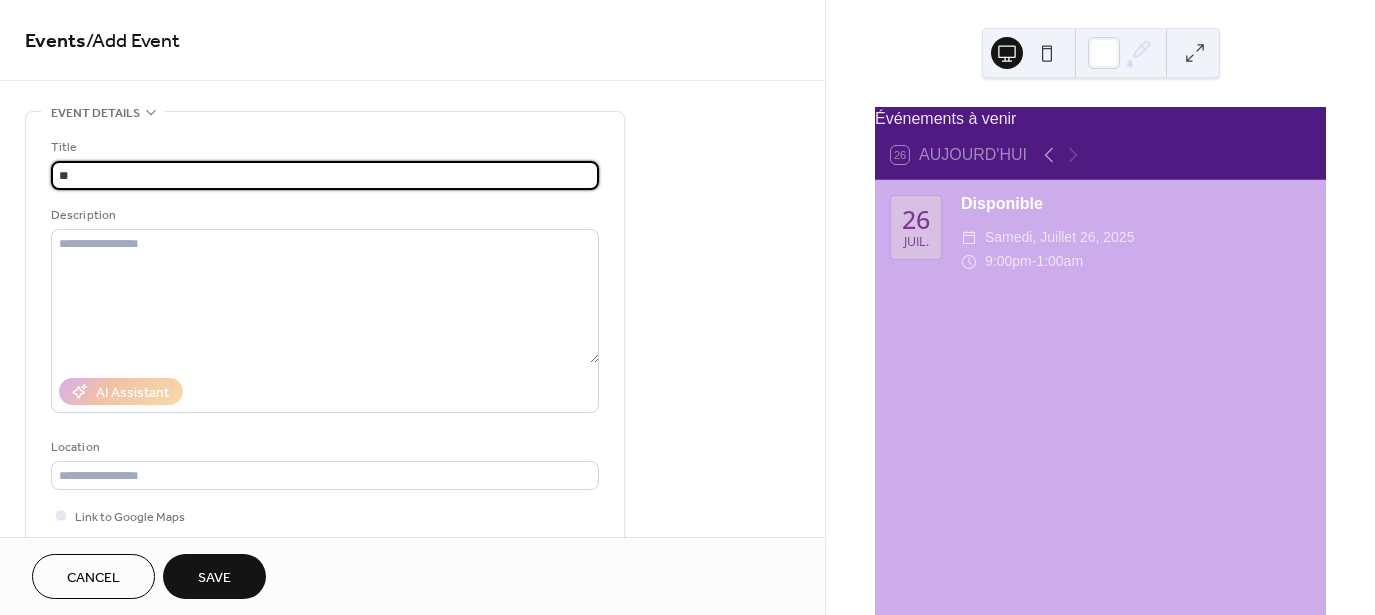 type on "**********" 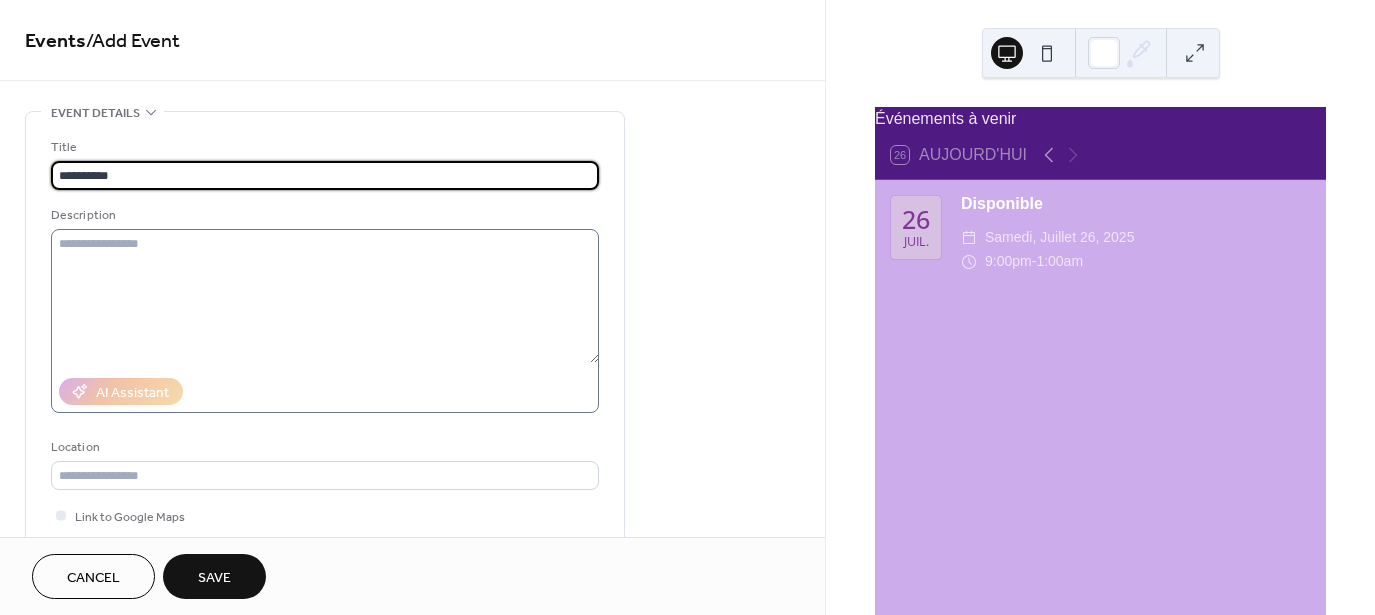 scroll, scrollTop: 526, scrollLeft: 0, axis: vertical 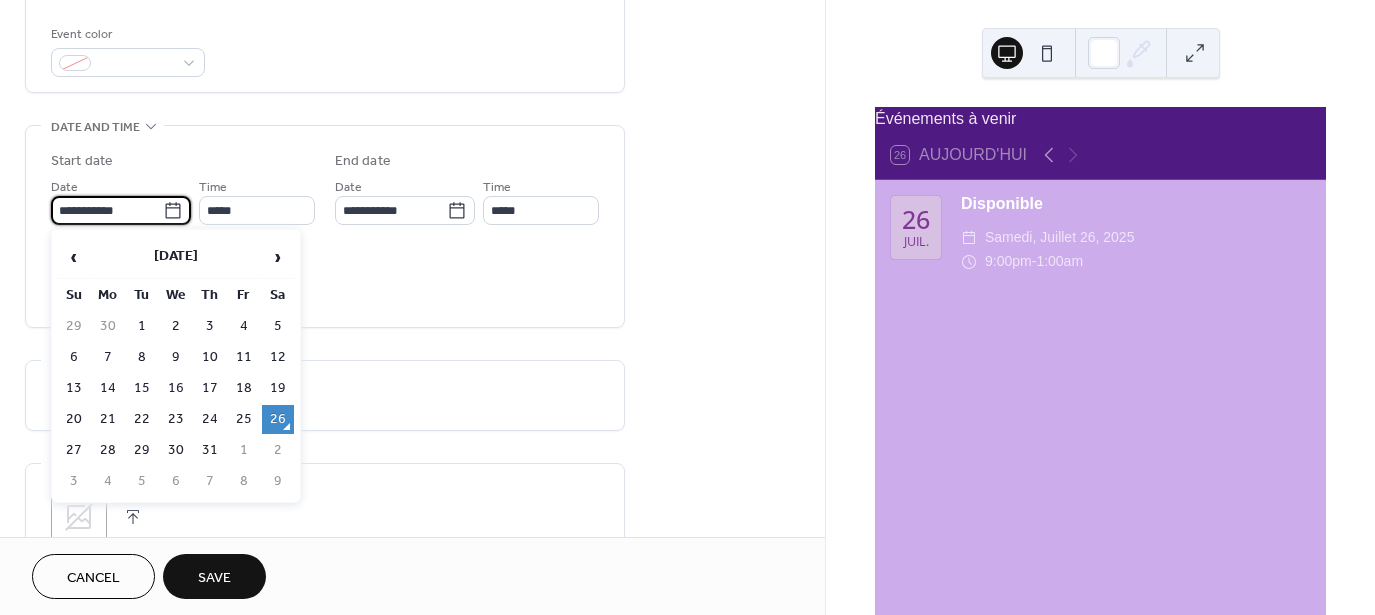 click on "**********" at bounding box center [107, 210] 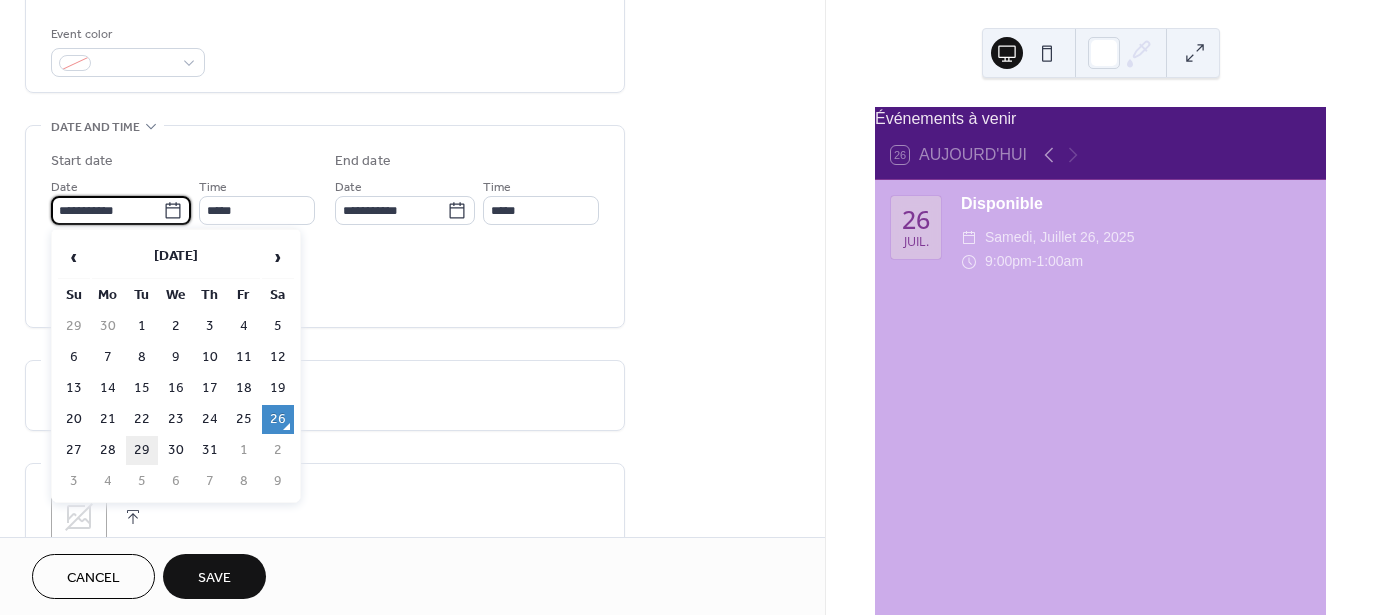 click on "29" at bounding box center (142, 450) 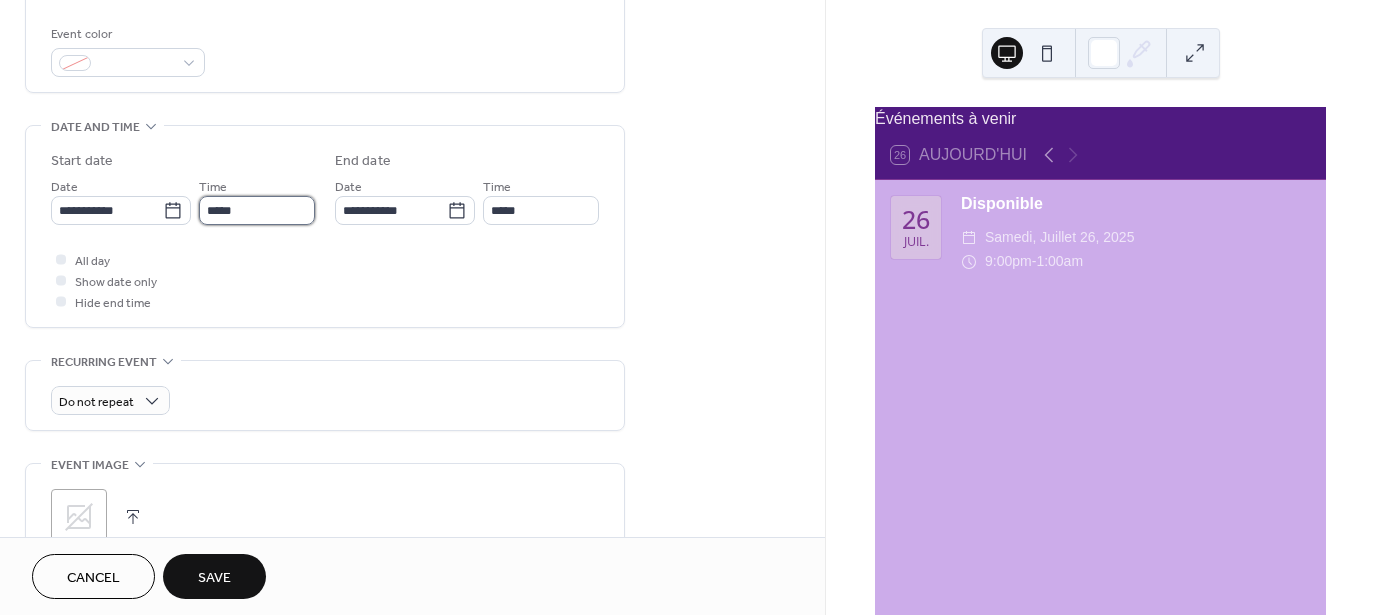 click on "*****" at bounding box center [257, 210] 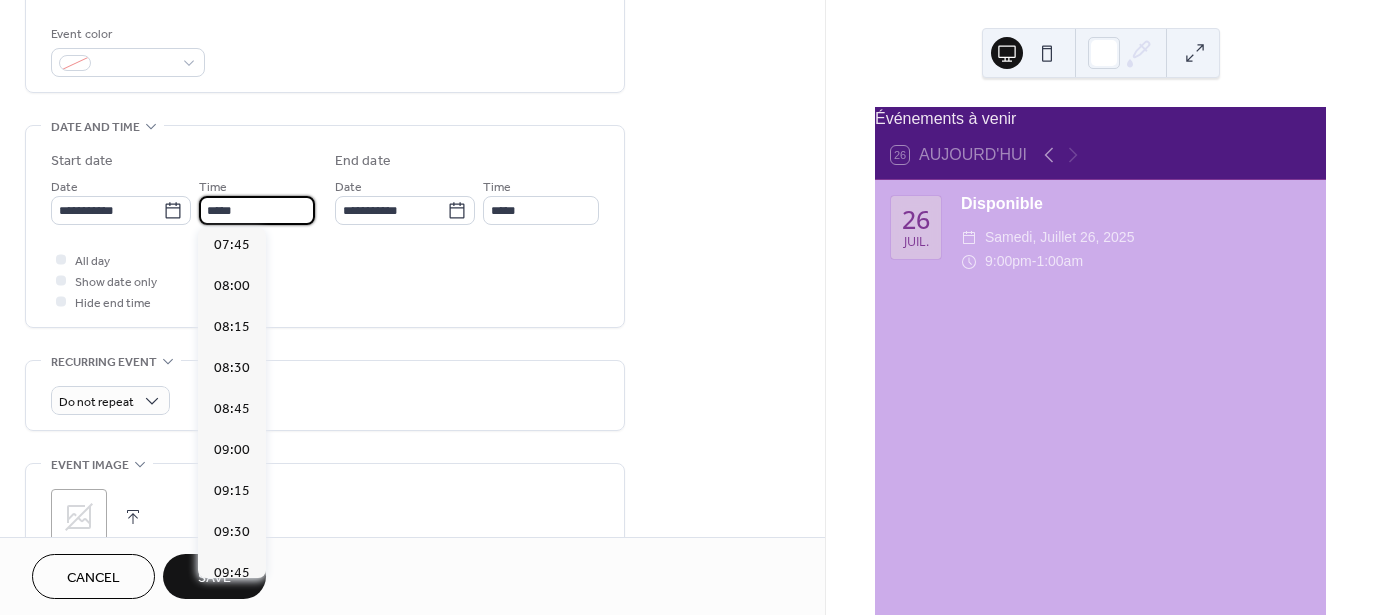 scroll, scrollTop: 1272, scrollLeft: 0, axis: vertical 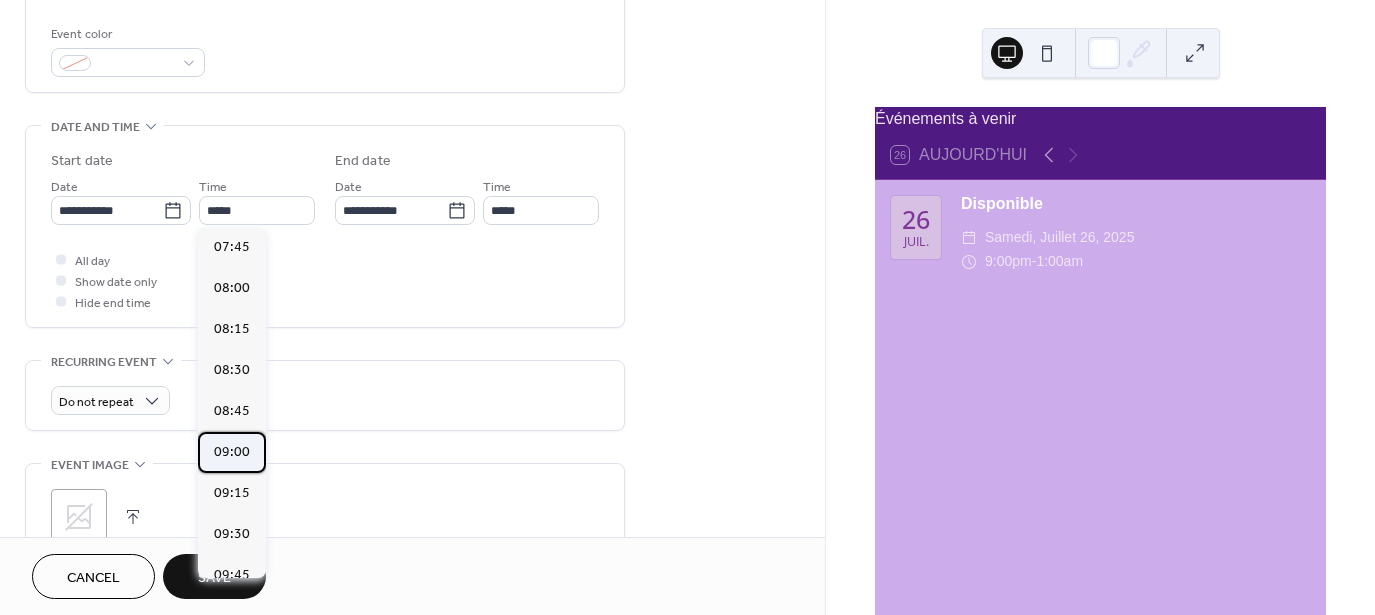 click on "09:00" at bounding box center [232, 451] 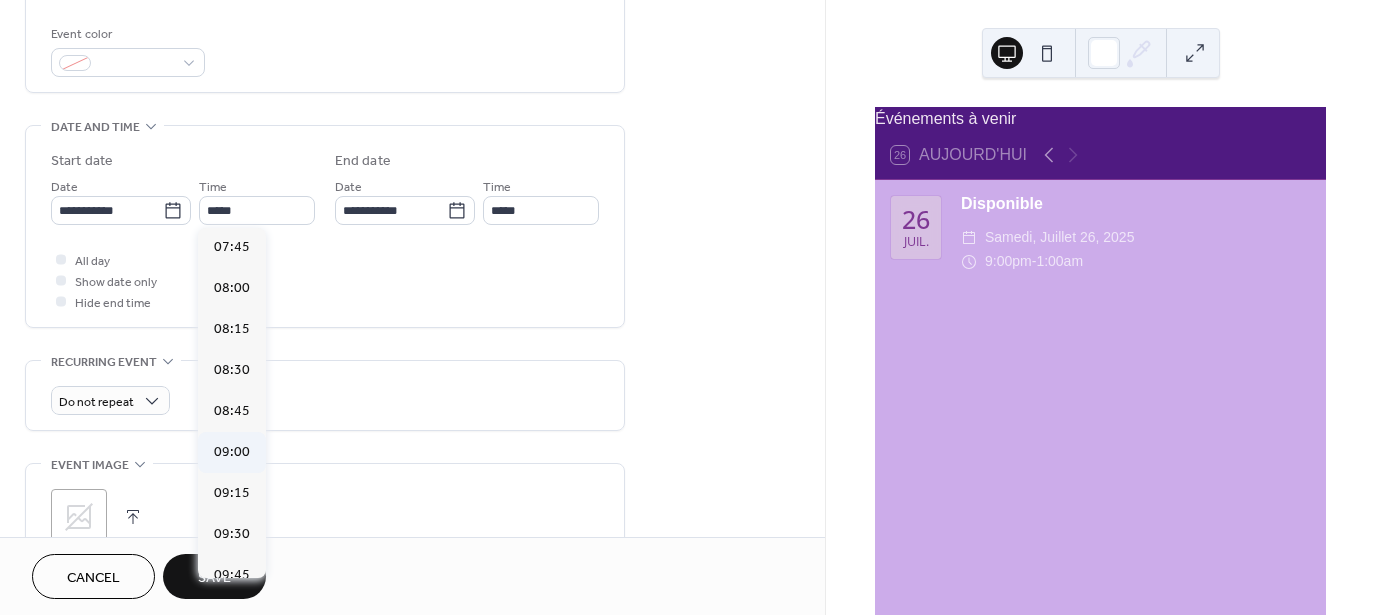 type on "*****" 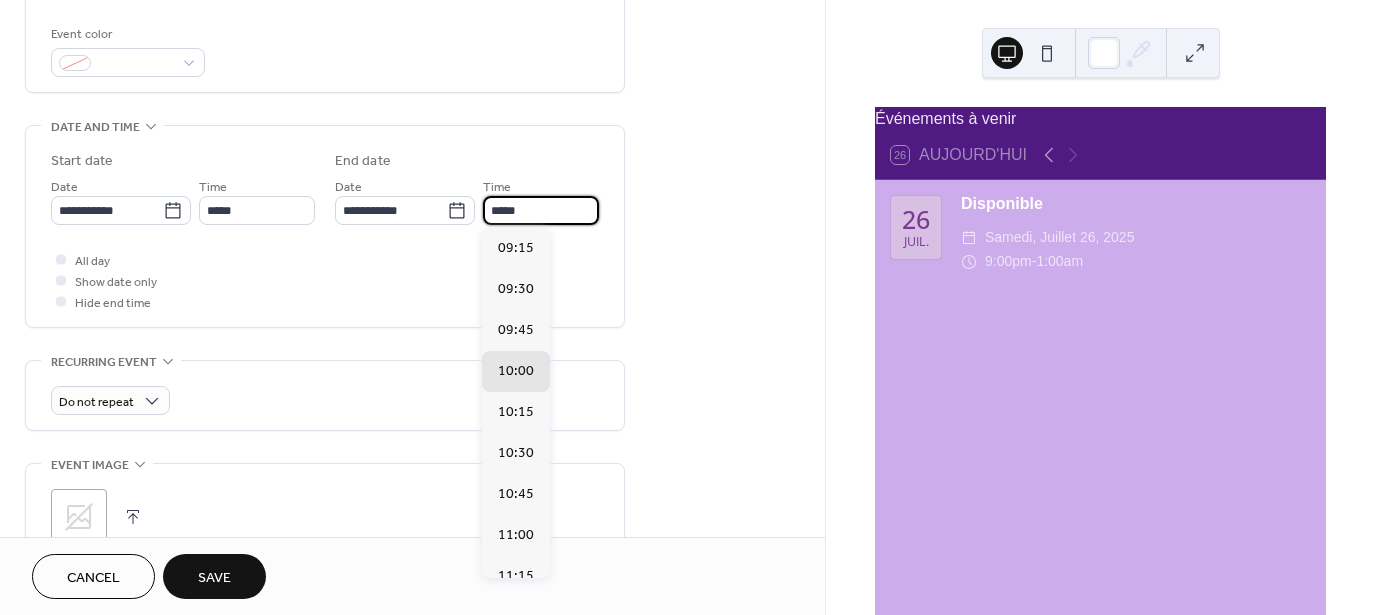 click on "*****" at bounding box center (541, 210) 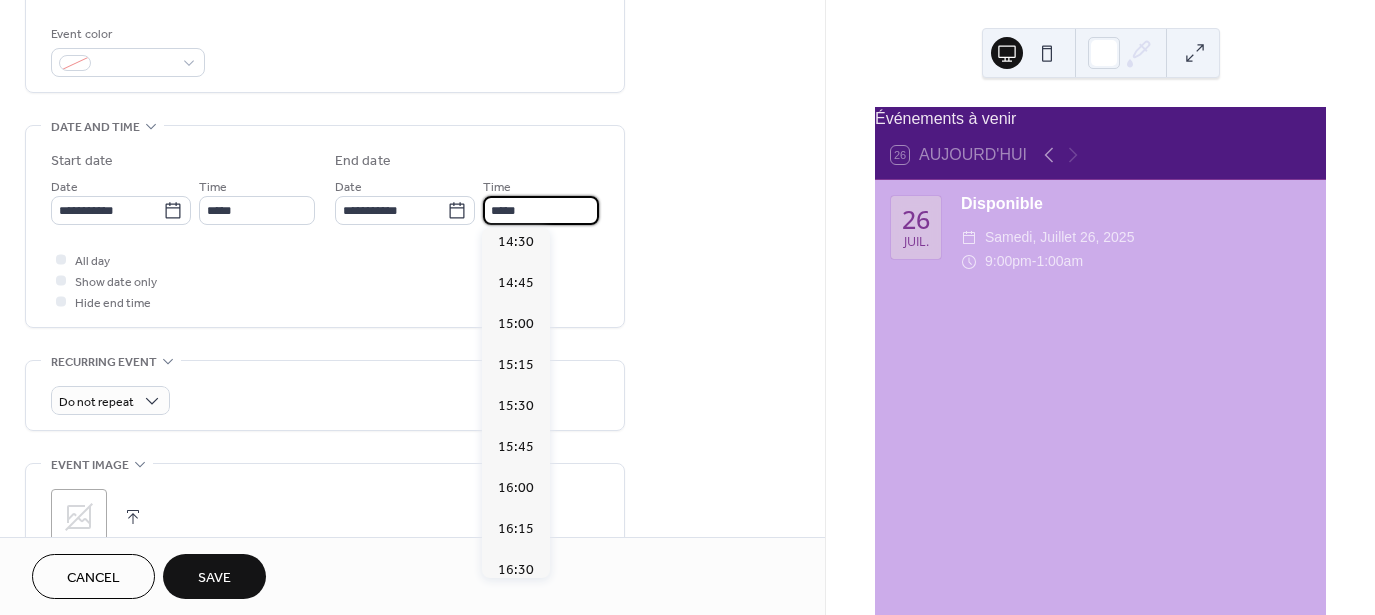 scroll, scrollTop: 866, scrollLeft: 0, axis: vertical 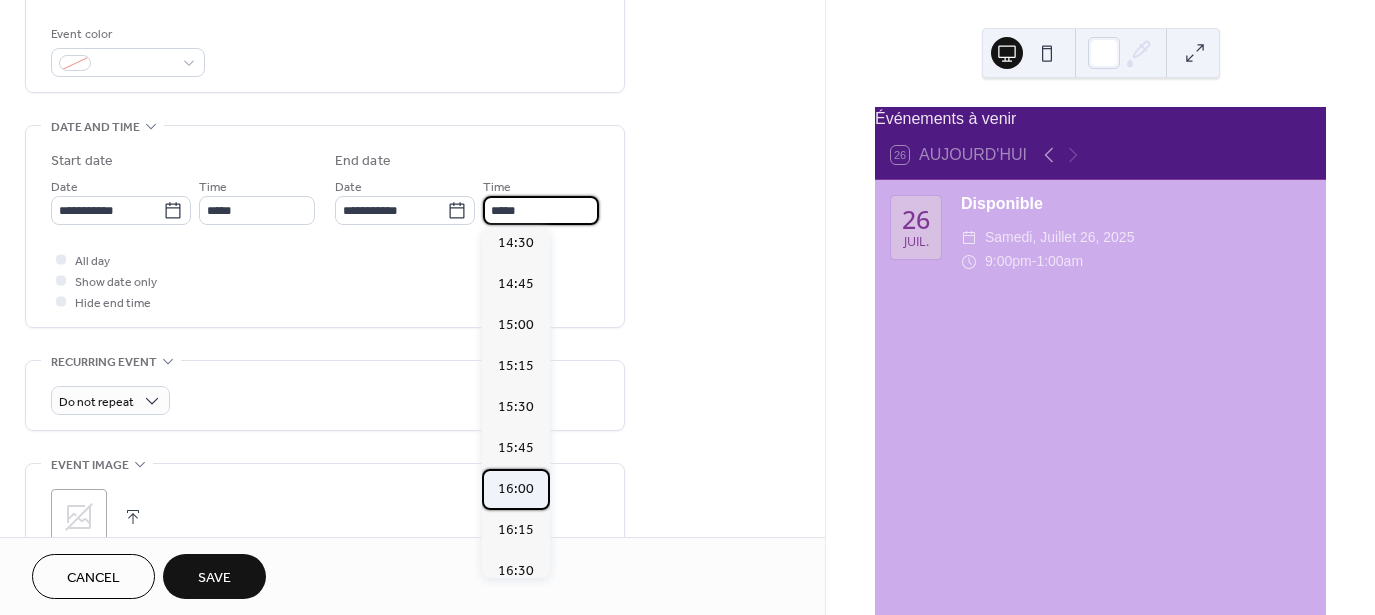 click on "16:00" at bounding box center [516, 488] 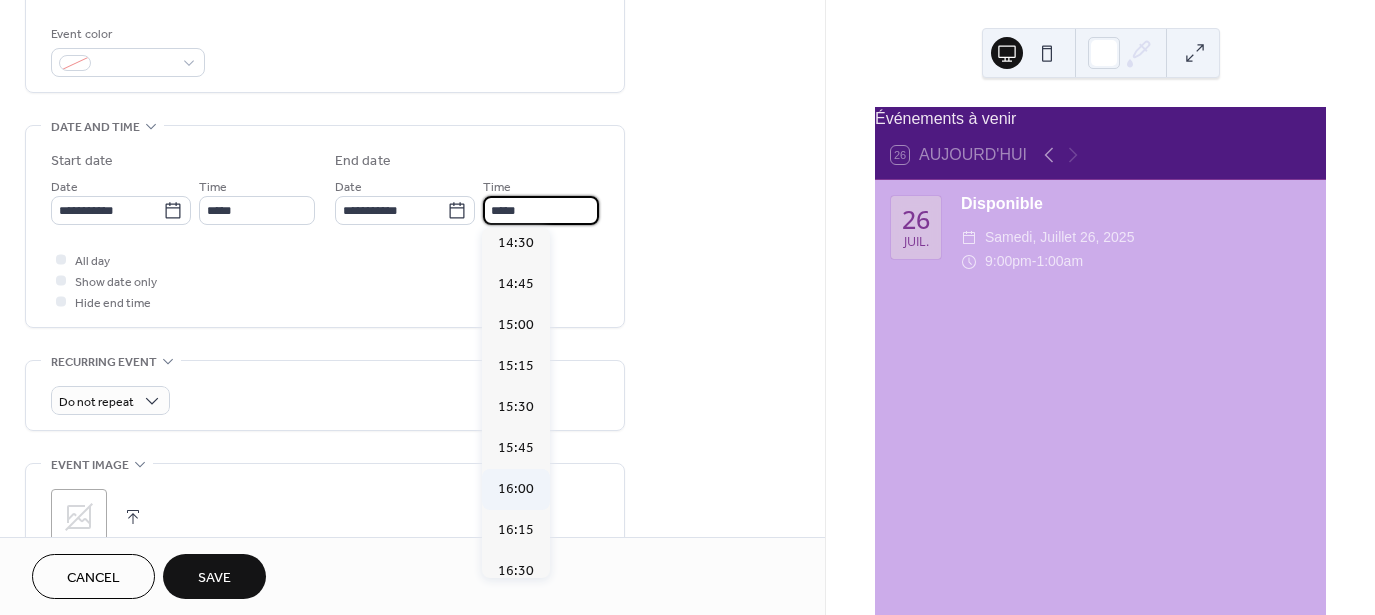 type on "*****" 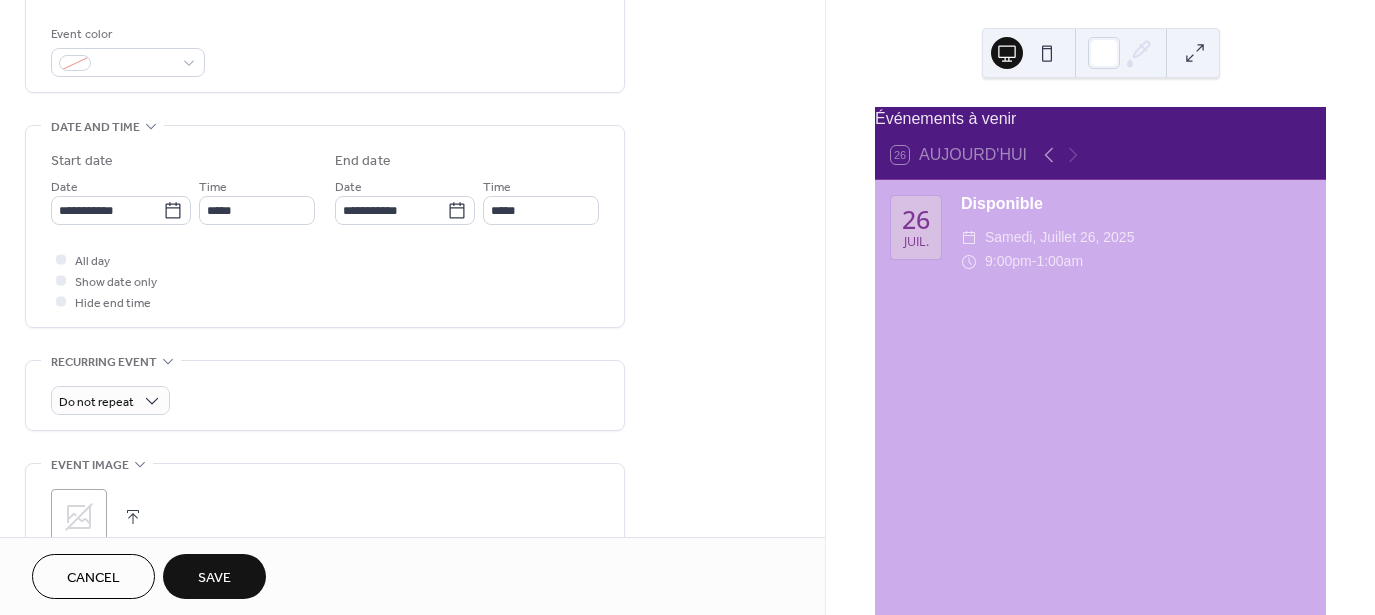 click on "Save" at bounding box center [214, 576] 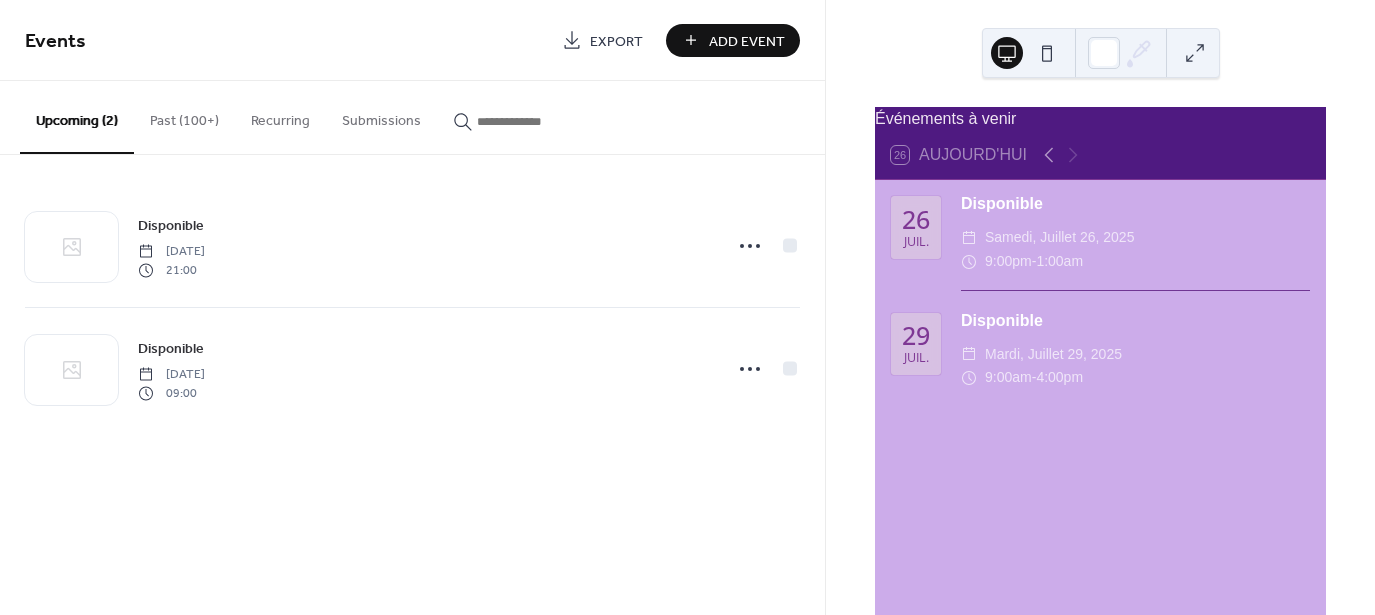 click on "Add Event" at bounding box center (747, 41) 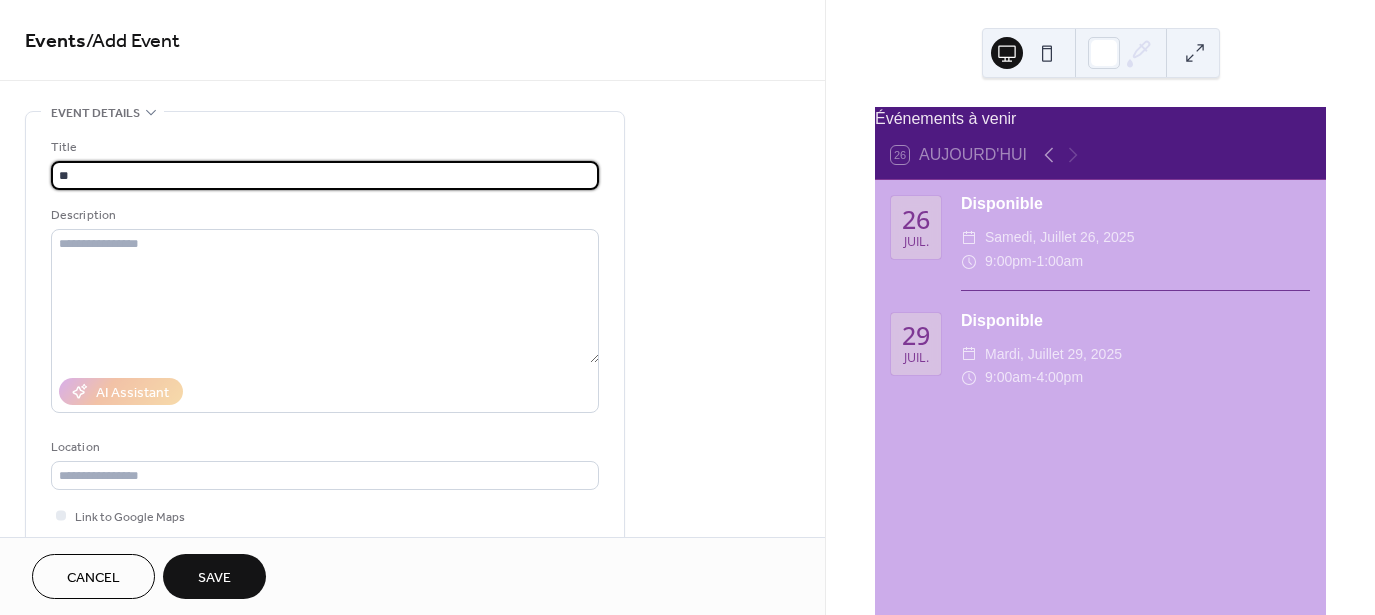 type on "**********" 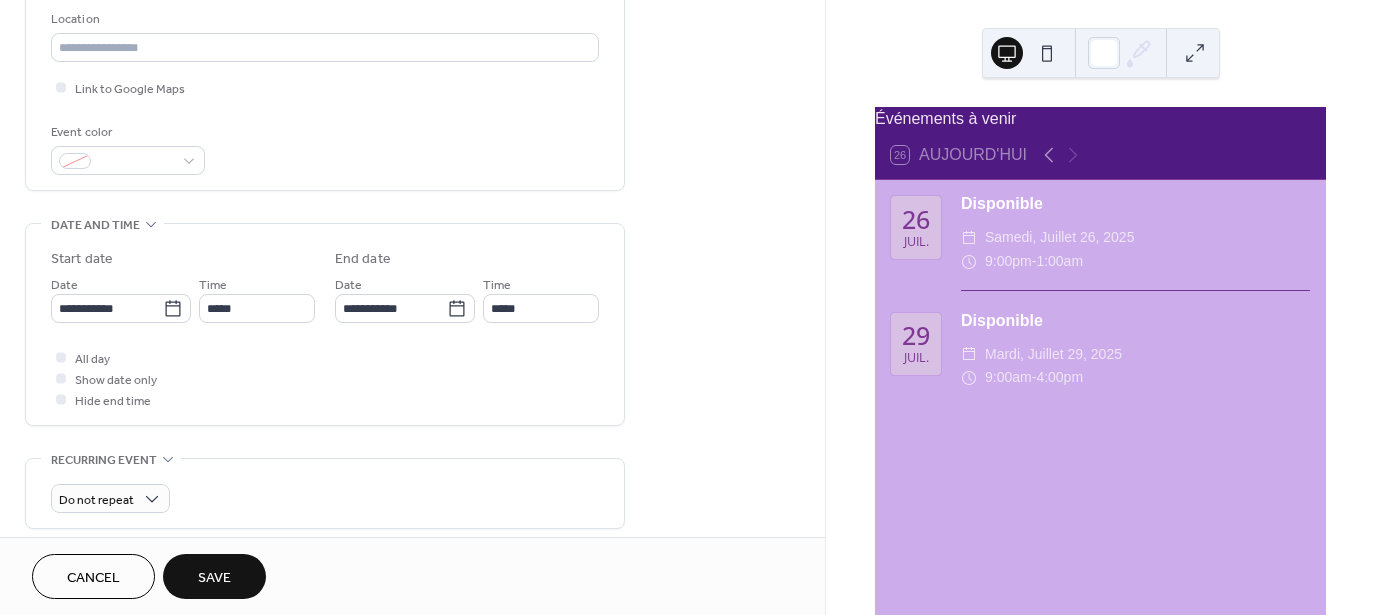 scroll, scrollTop: 428, scrollLeft: 0, axis: vertical 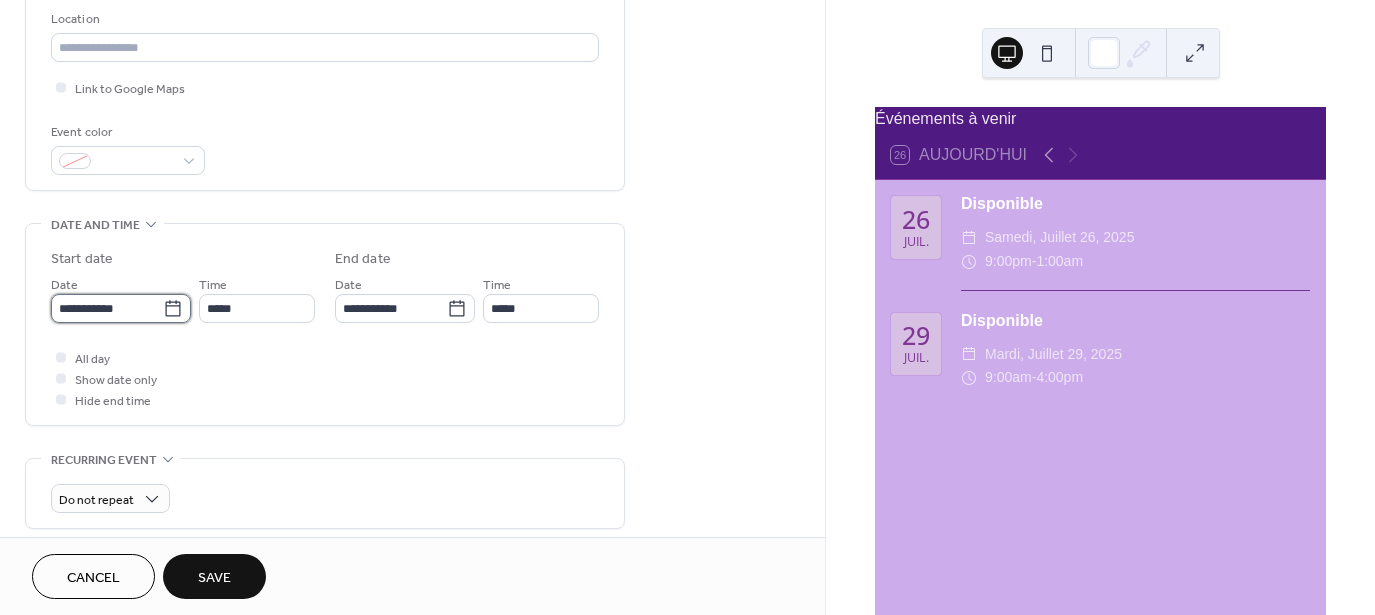click on "**********" at bounding box center (107, 308) 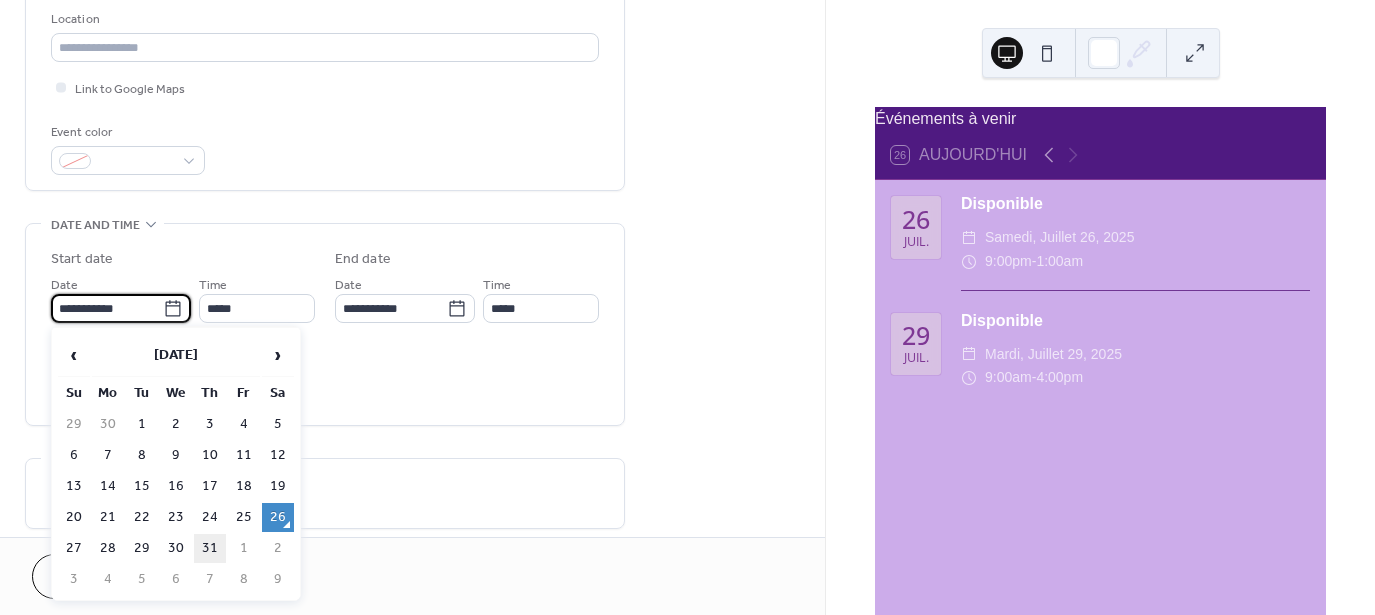 click on "31" at bounding box center [210, 548] 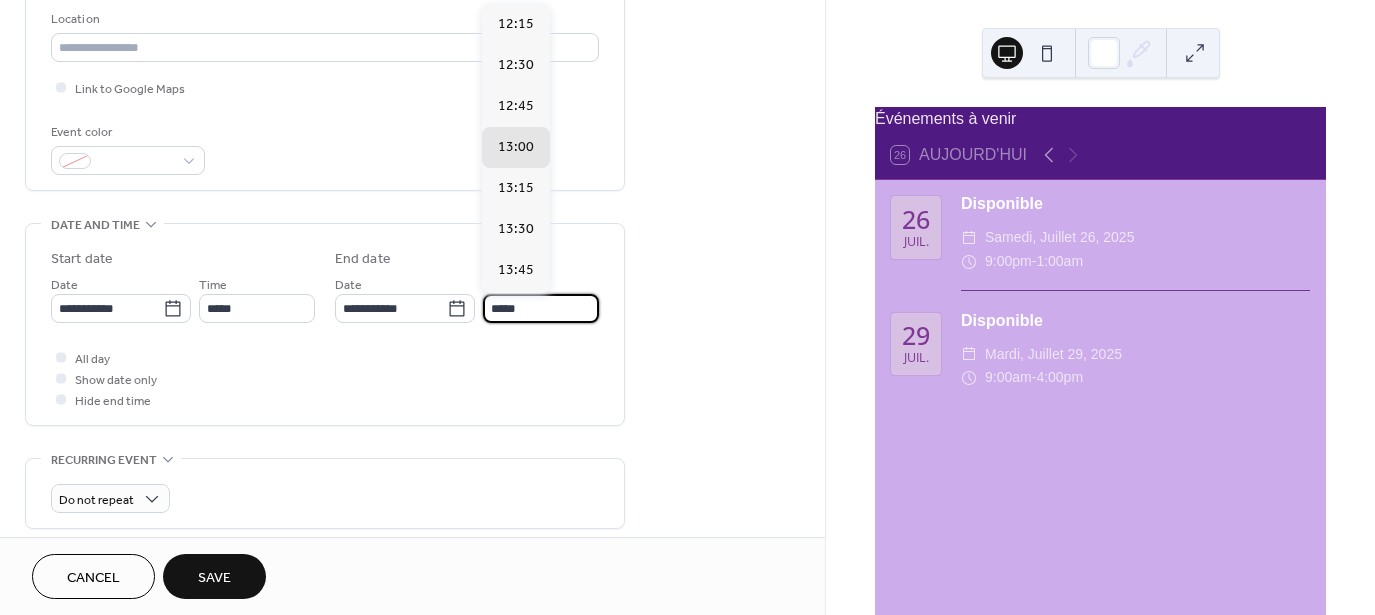 click on "*****" at bounding box center [541, 308] 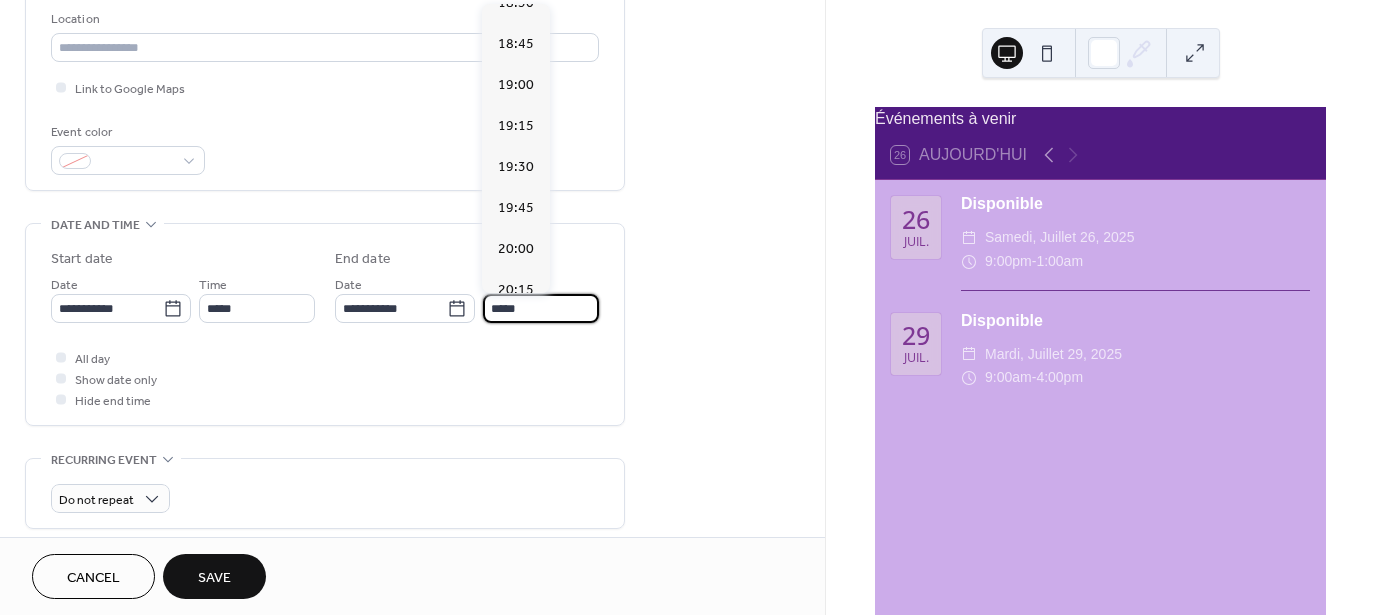 scroll, scrollTop: 1114, scrollLeft: 0, axis: vertical 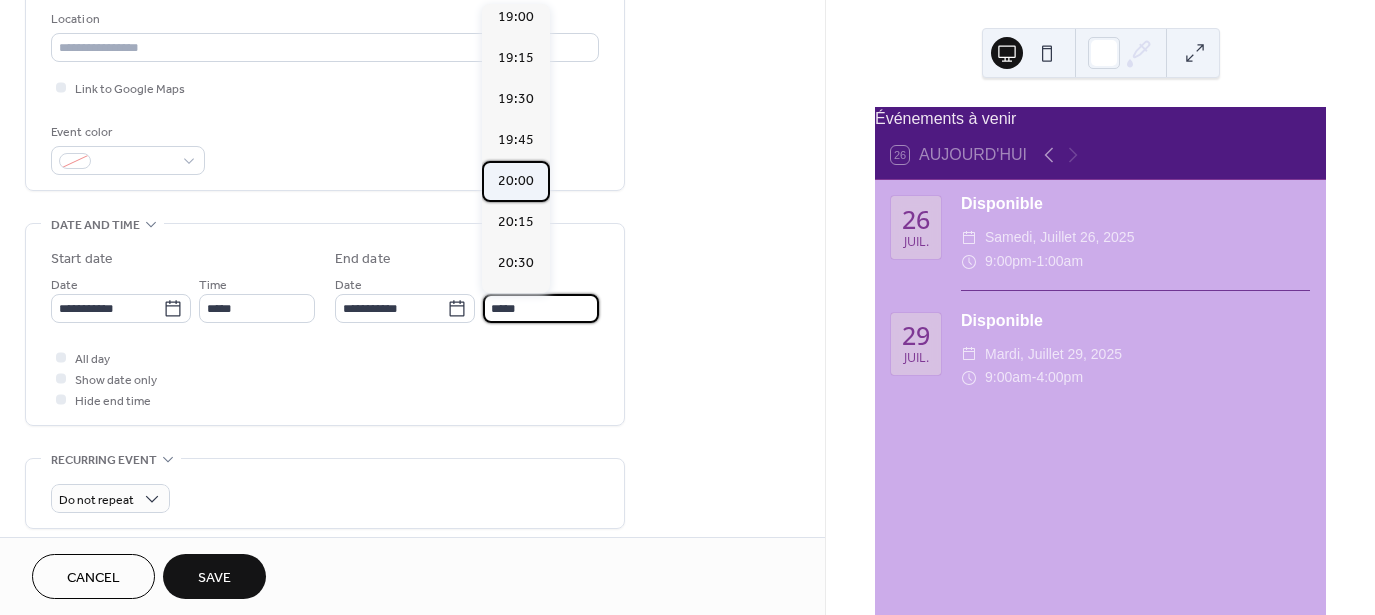 click on "20:00" at bounding box center (516, 181) 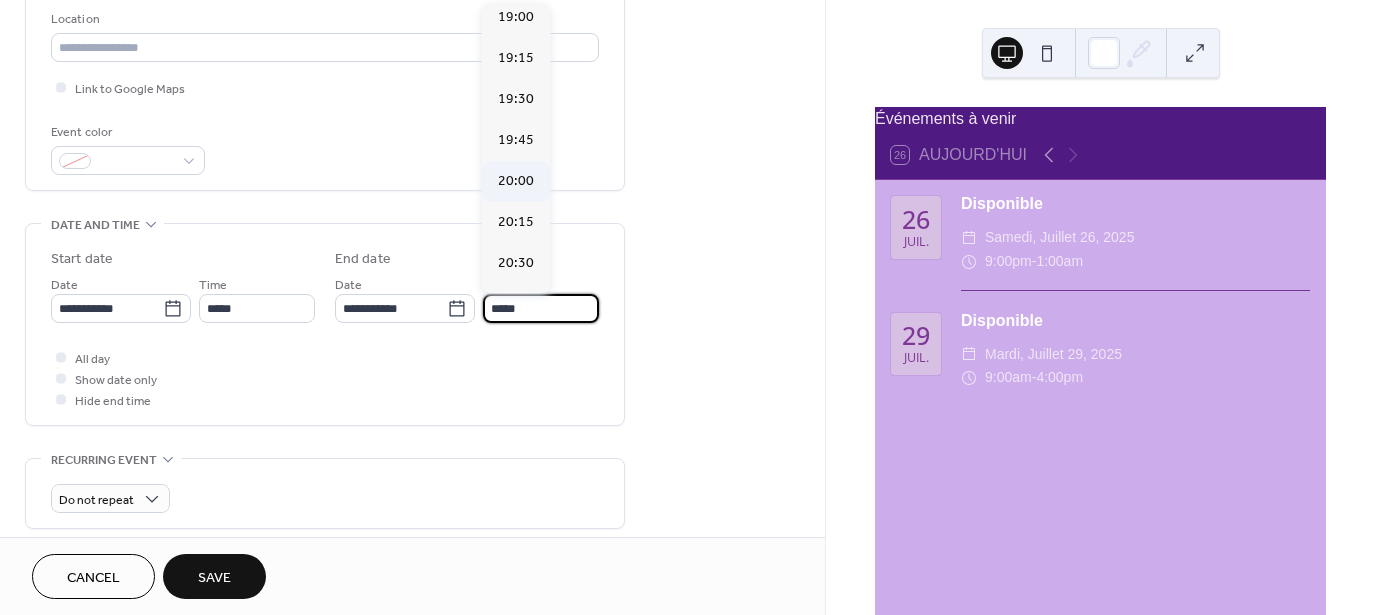 type on "*****" 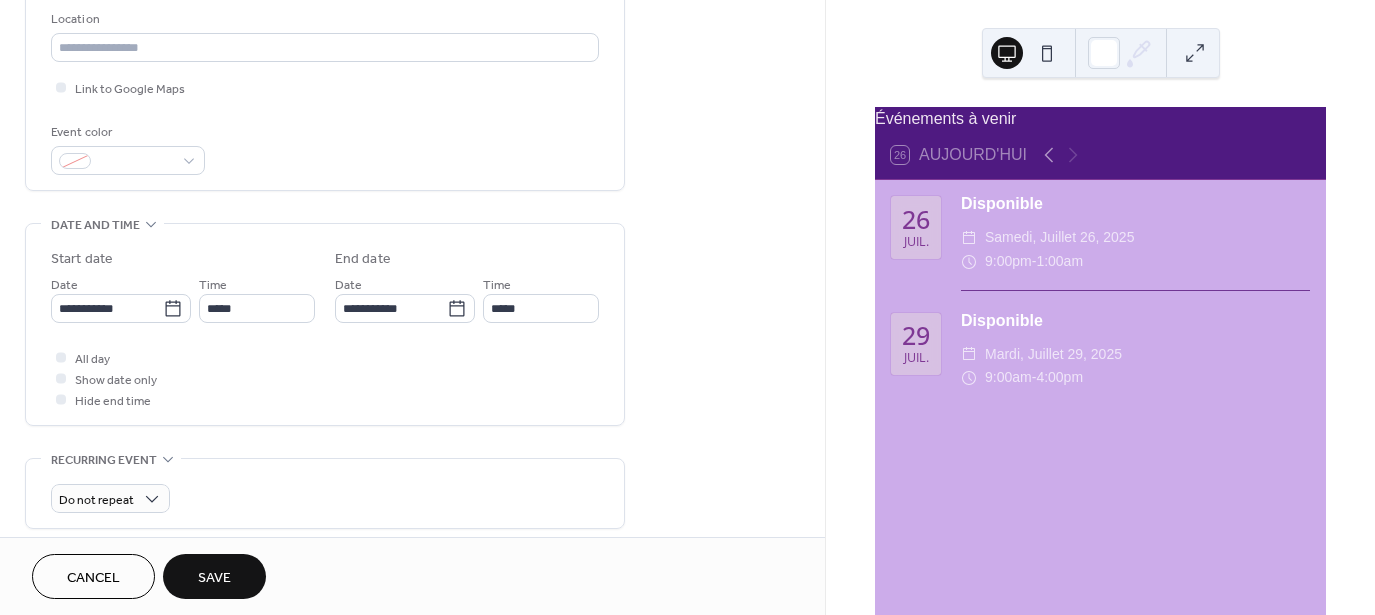 click on "Save" at bounding box center (214, 576) 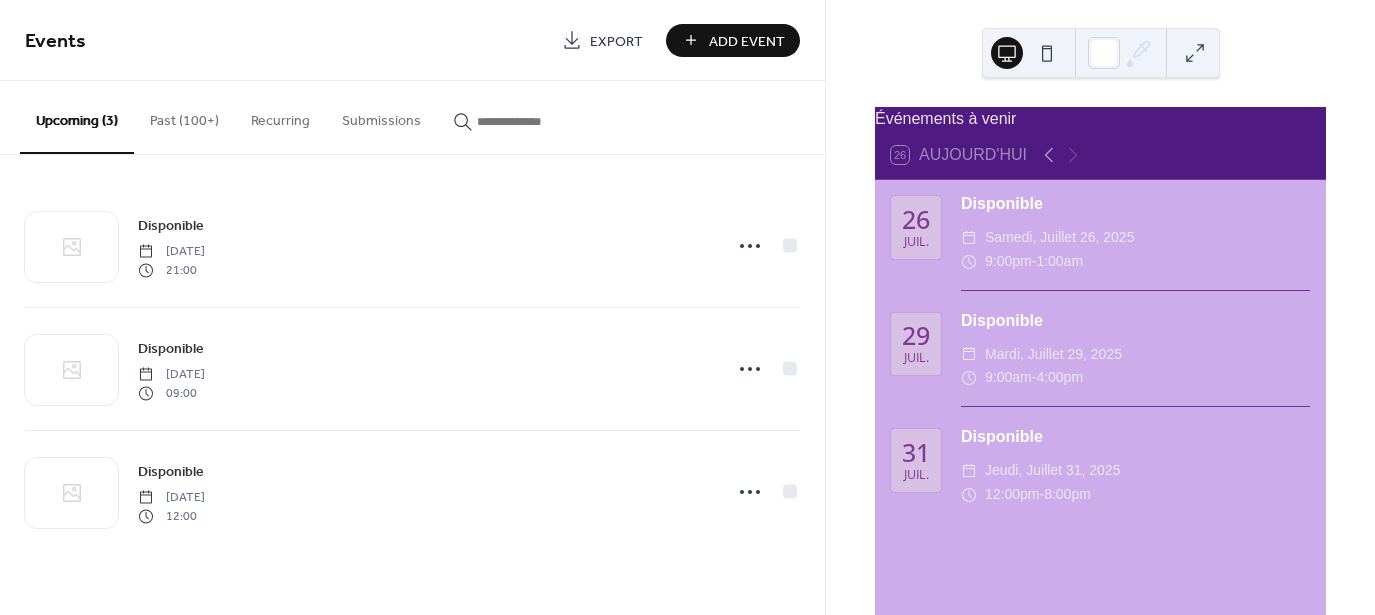 click on "Add Event" at bounding box center (747, 41) 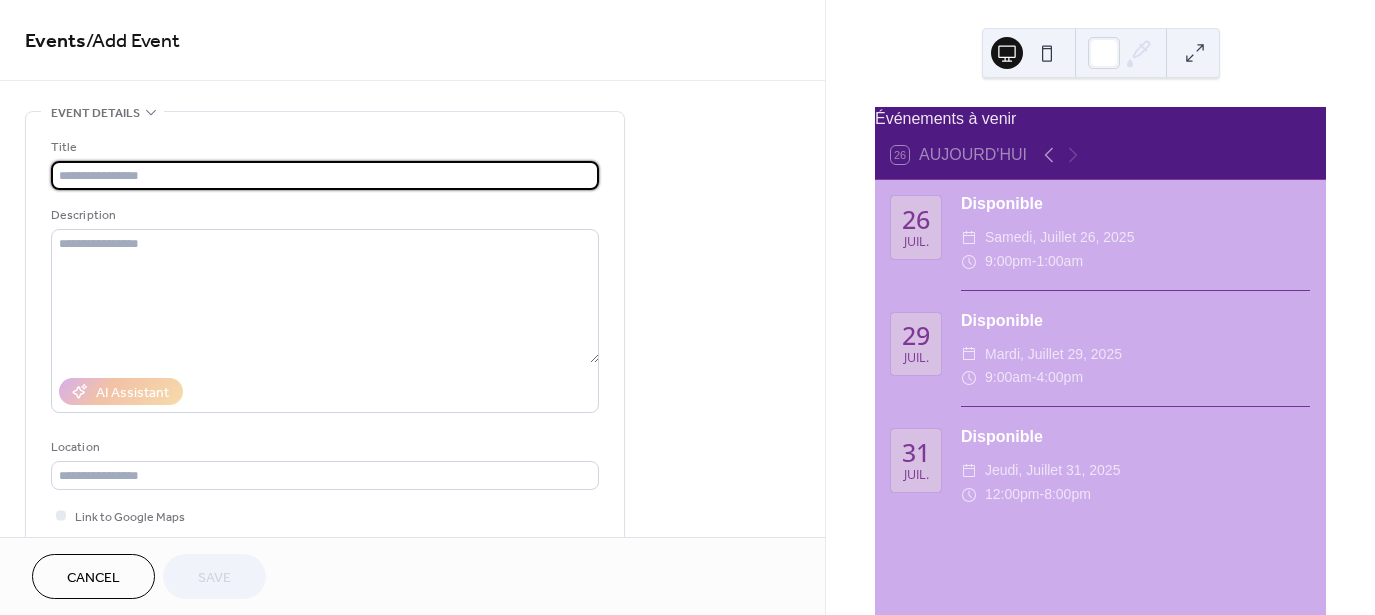 click at bounding box center [325, 175] 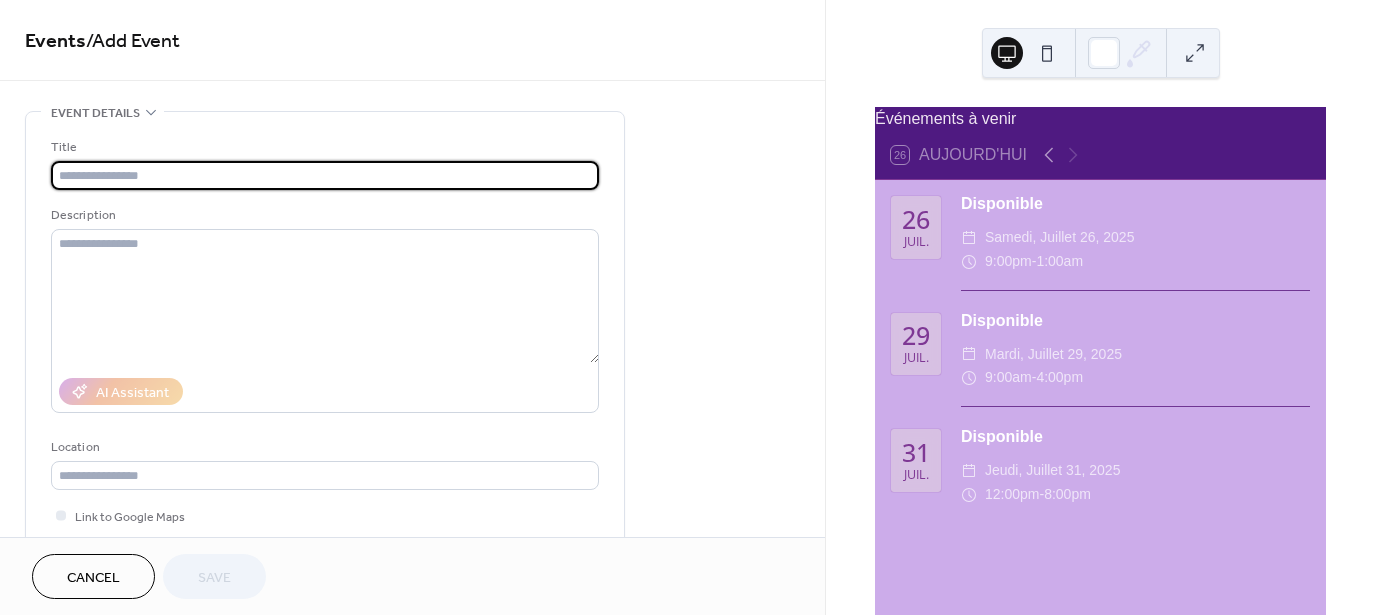 type on "**********" 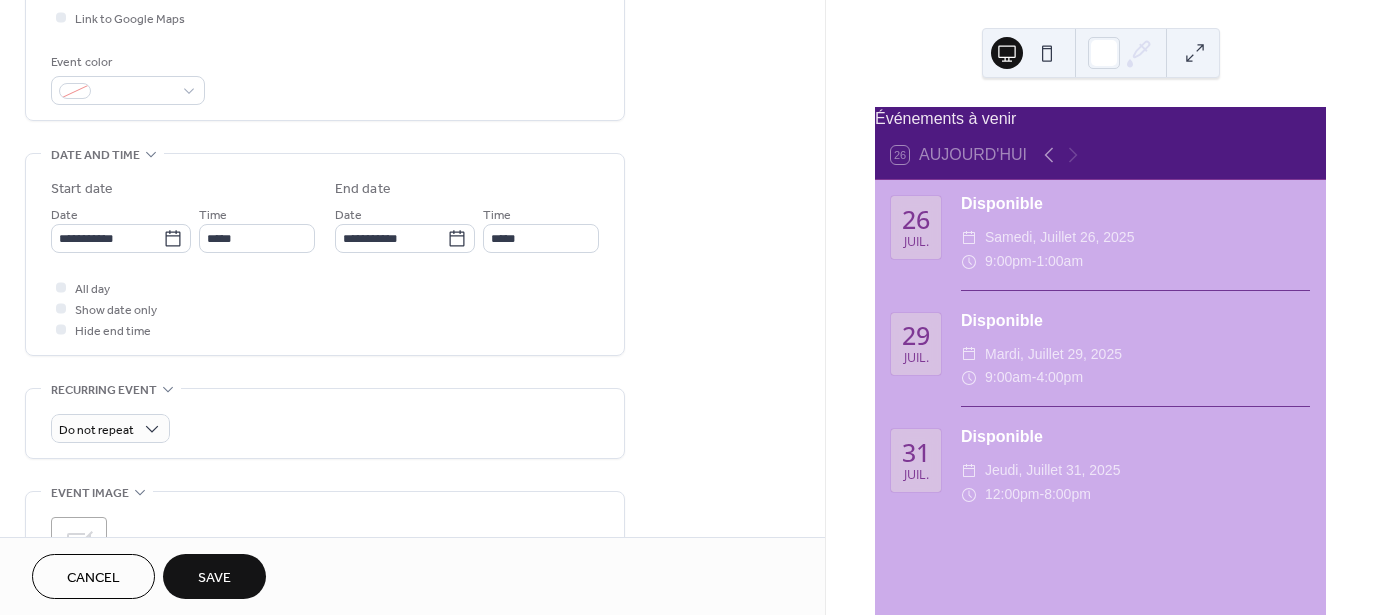 scroll, scrollTop: 499, scrollLeft: 0, axis: vertical 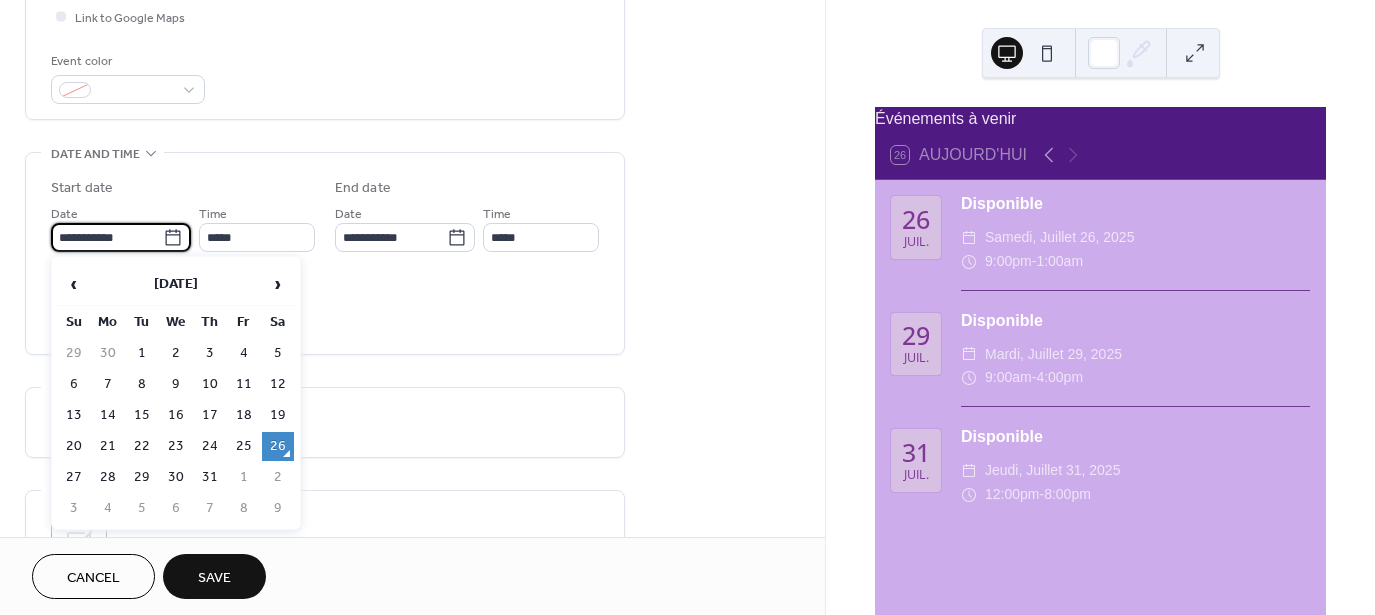 click on "**********" at bounding box center (107, 237) 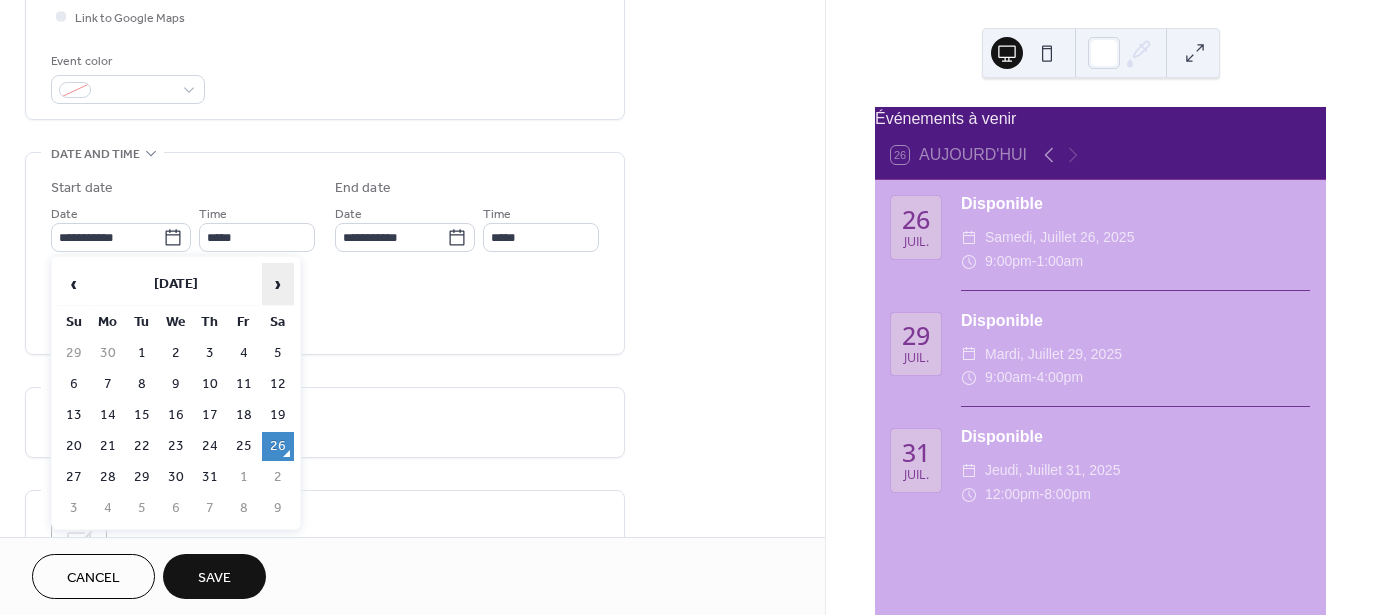 click on "›" at bounding box center (278, 284) 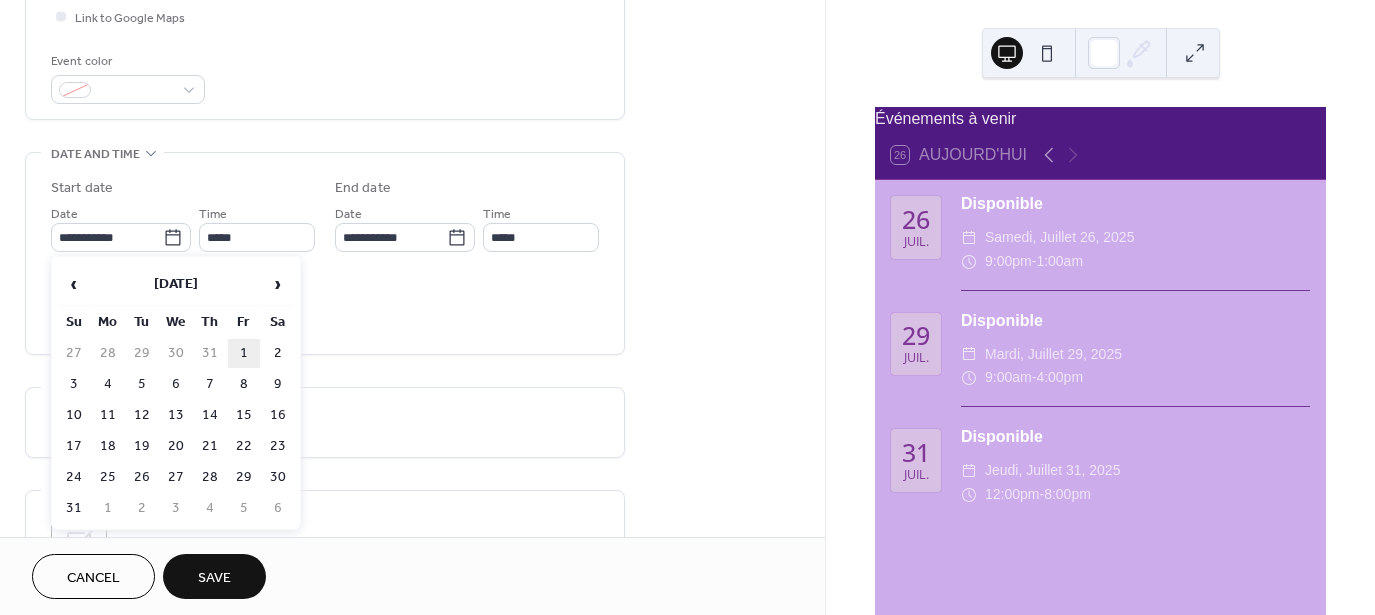 click on "1" at bounding box center [244, 353] 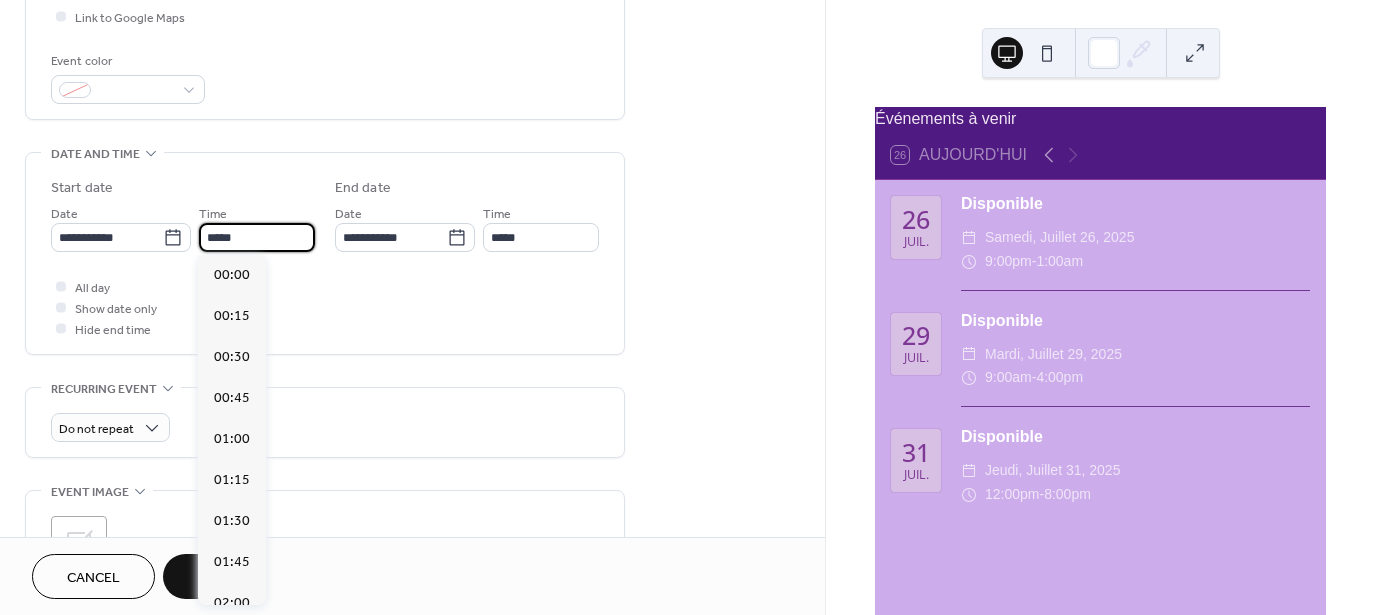 click on "*****" at bounding box center (257, 237) 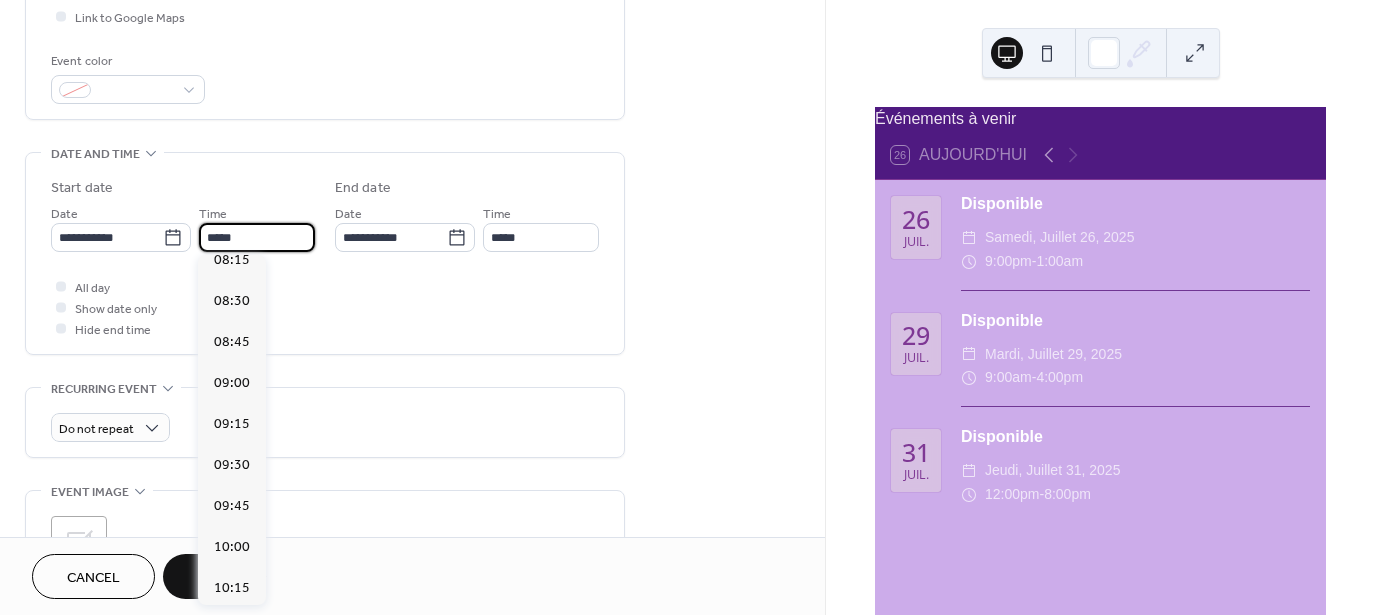 scroll, scrollTop: 1370, scrollLeft: 0, axis: vertical 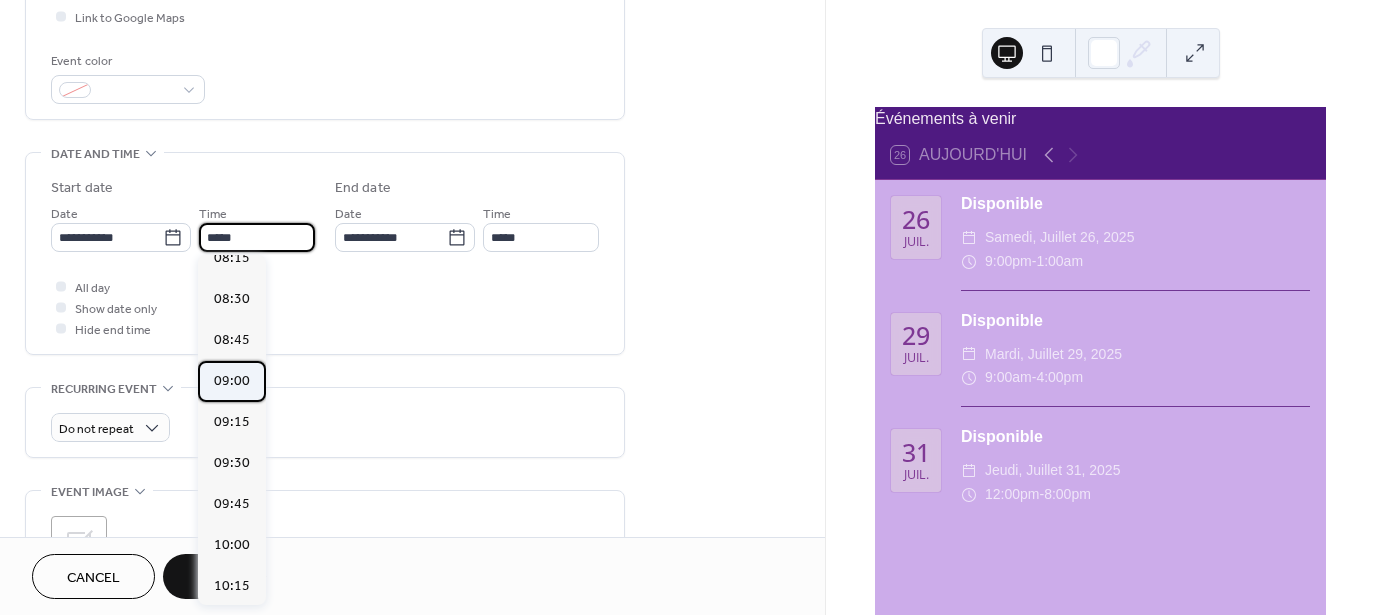 click on "09:00" at bounding box center [232, 381] 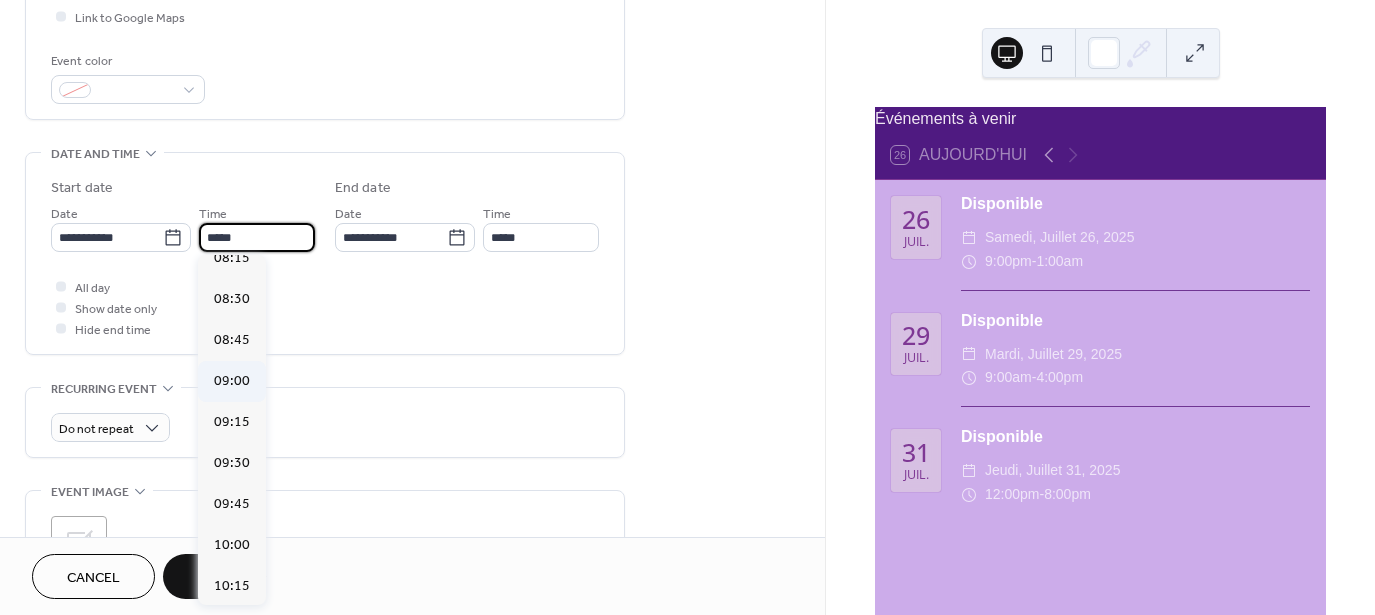 type on "*****" 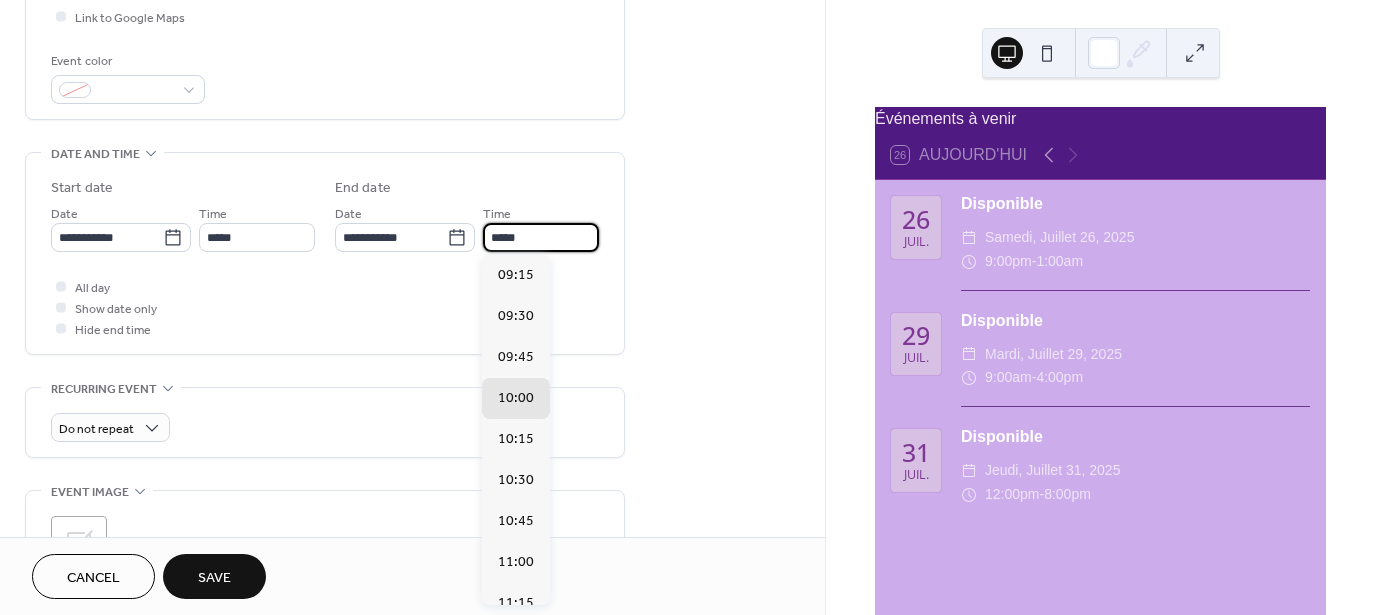 click on "*****" at bounding box center [541, 237] 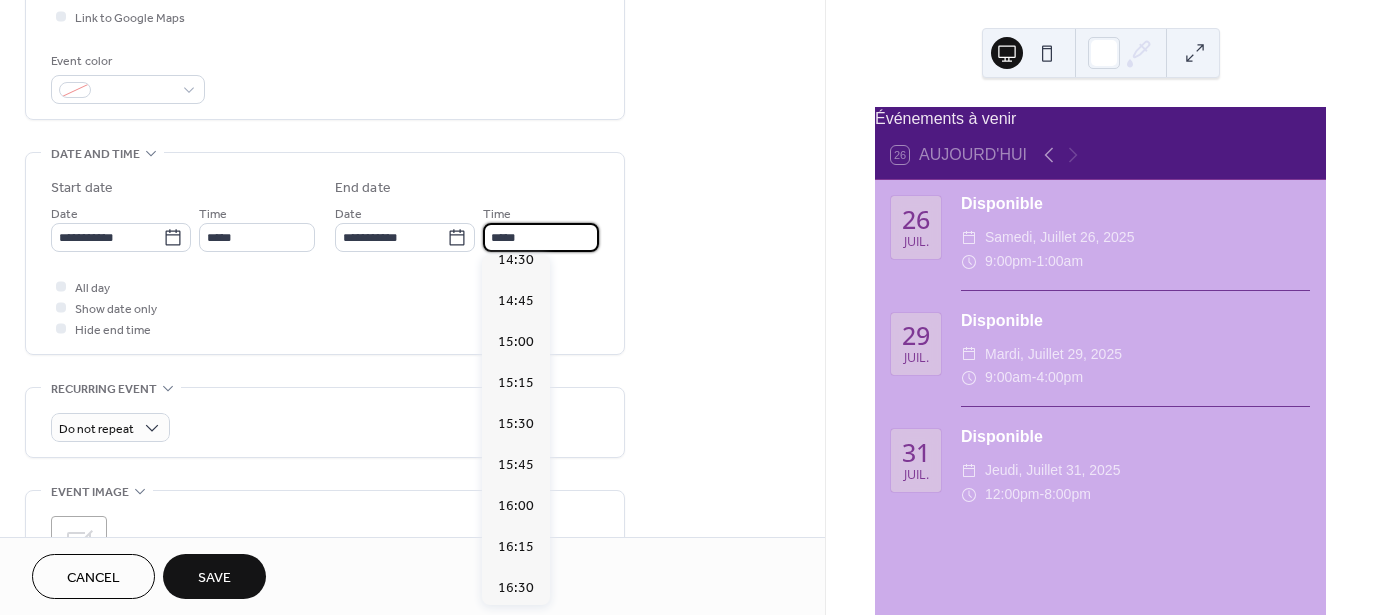 scroll, scrollTop: 876, scrollLeft: 0, axis: vertical 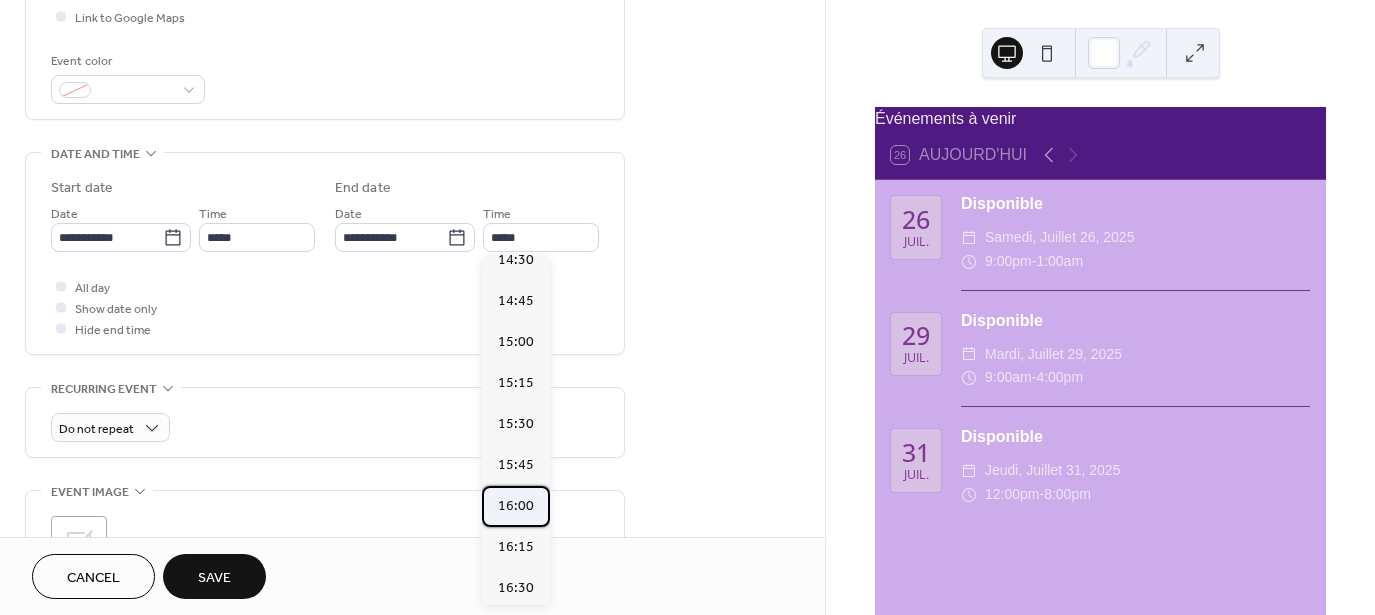 click on "16:00" at bounding box center (516, 506) 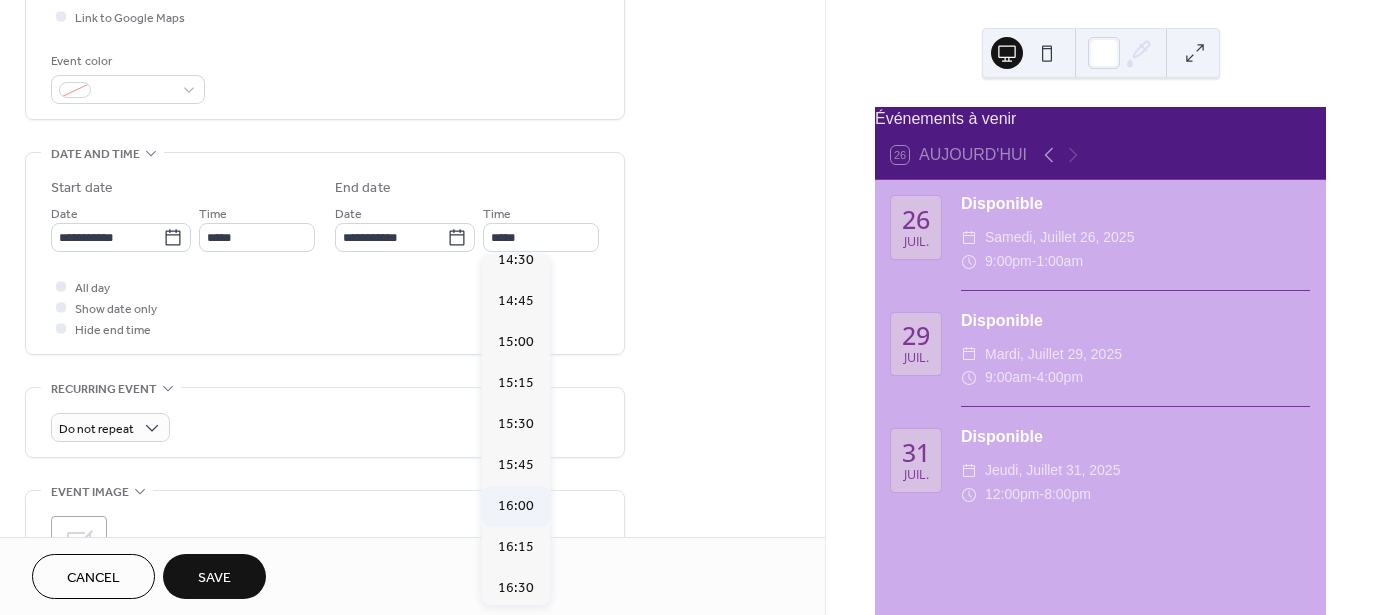 type on "*****" 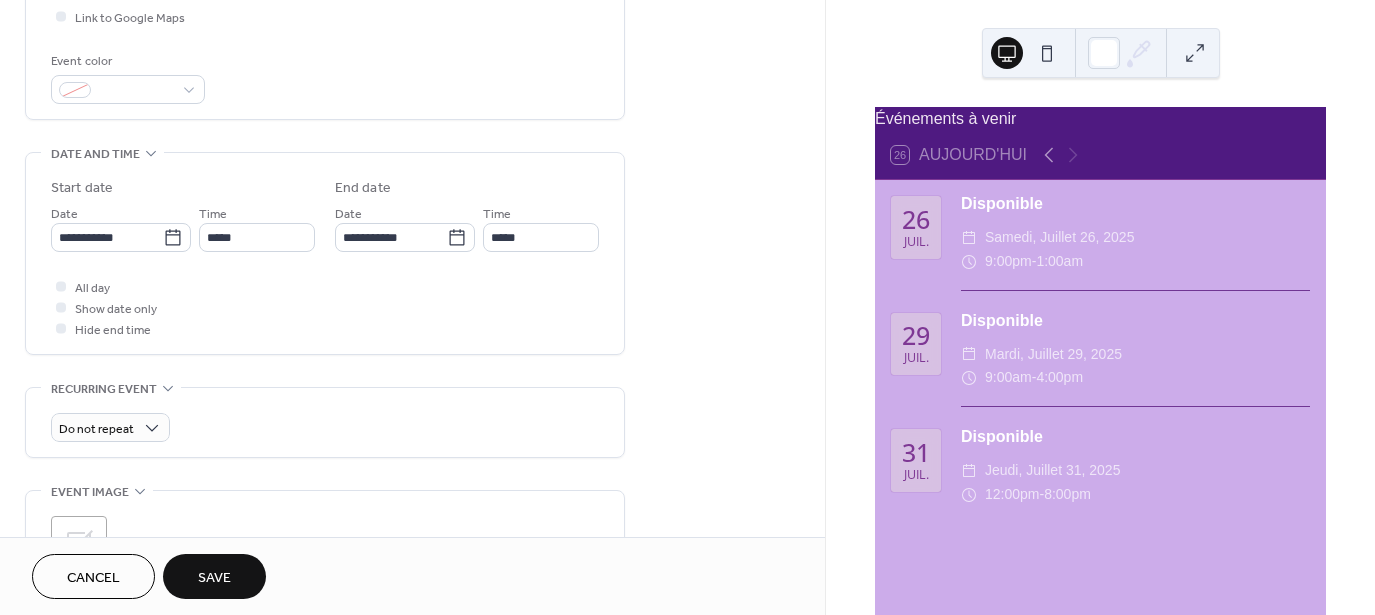 click on "Save" at bounding box center [214, 578] 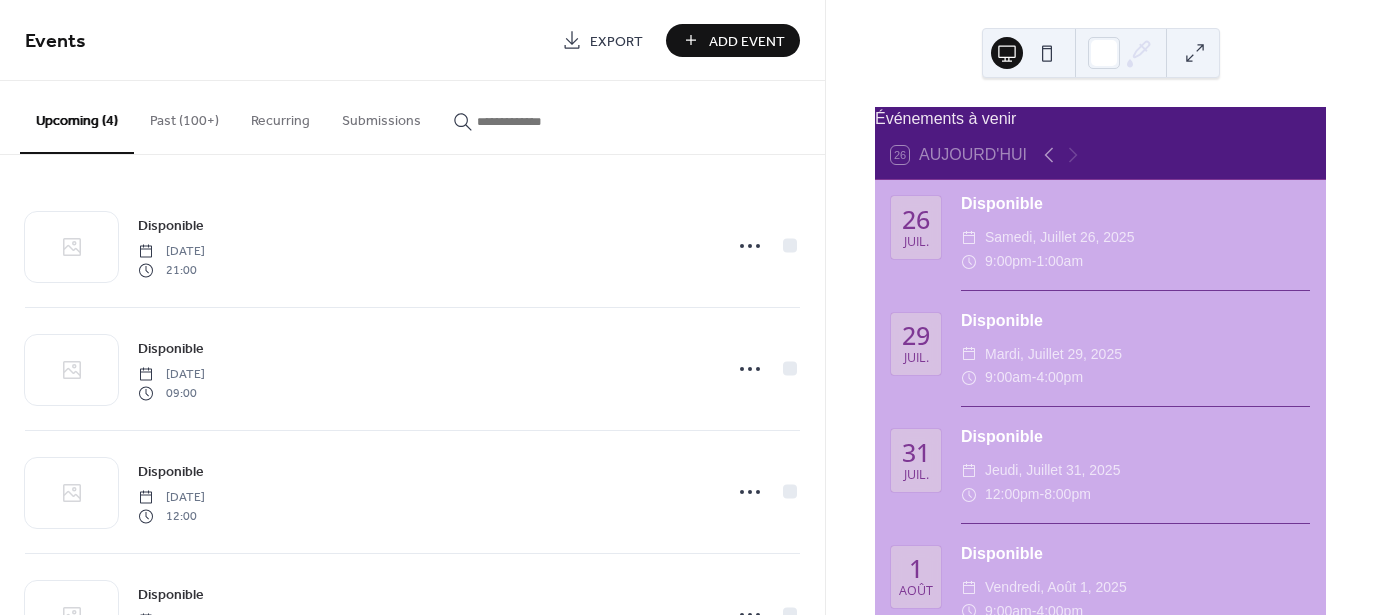 click on "Add Event" at bounding box center (747, 41) 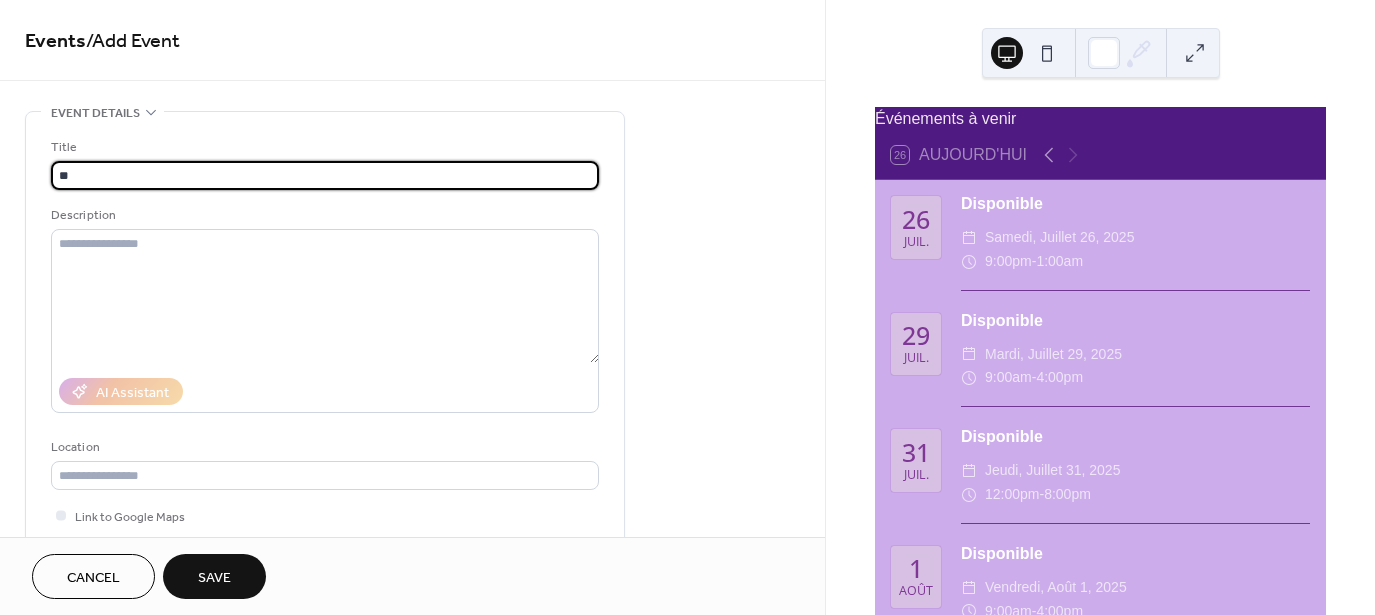type on "**********" 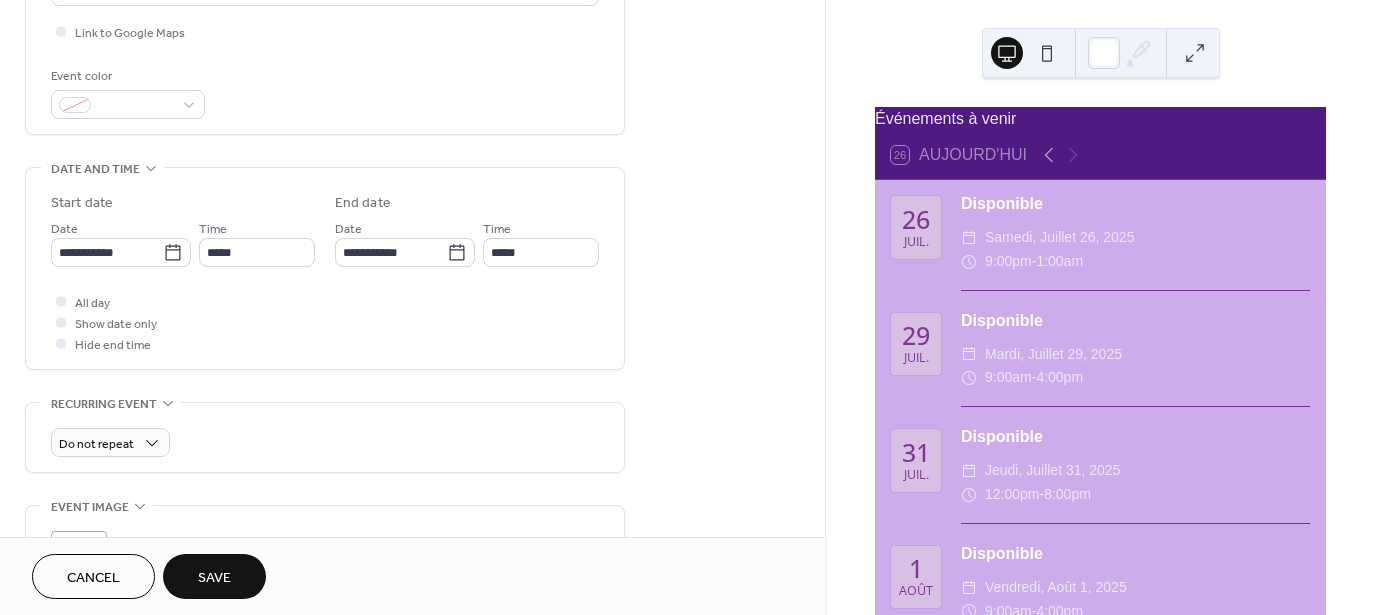 scroll, scrollTop: 486, scrollLeft: 0, axis: vertical 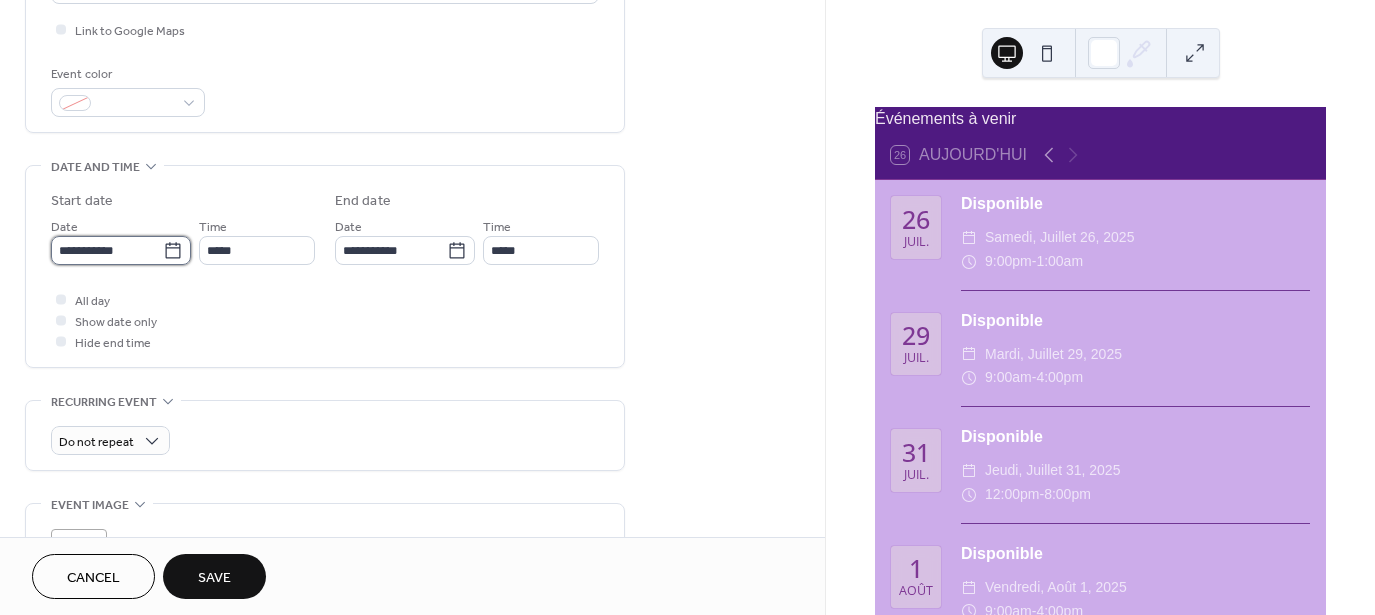 click on "**********" at bounding box center (107, 250) 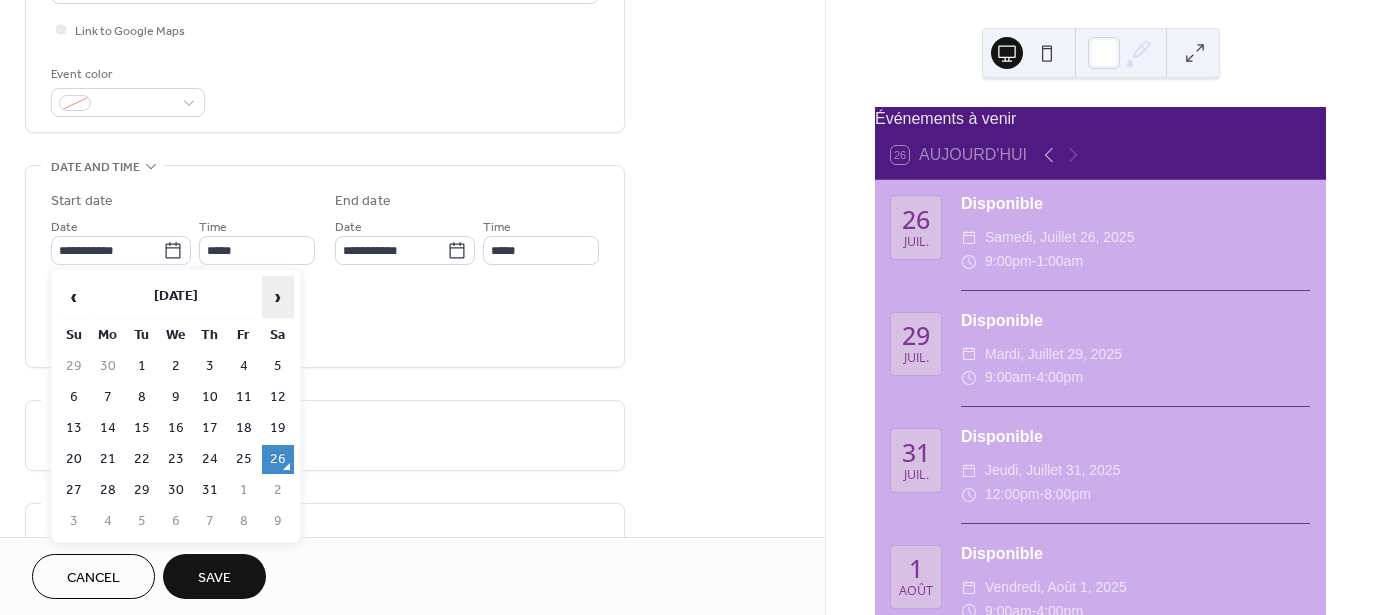 click on "›" at bounding box center (278, 297) 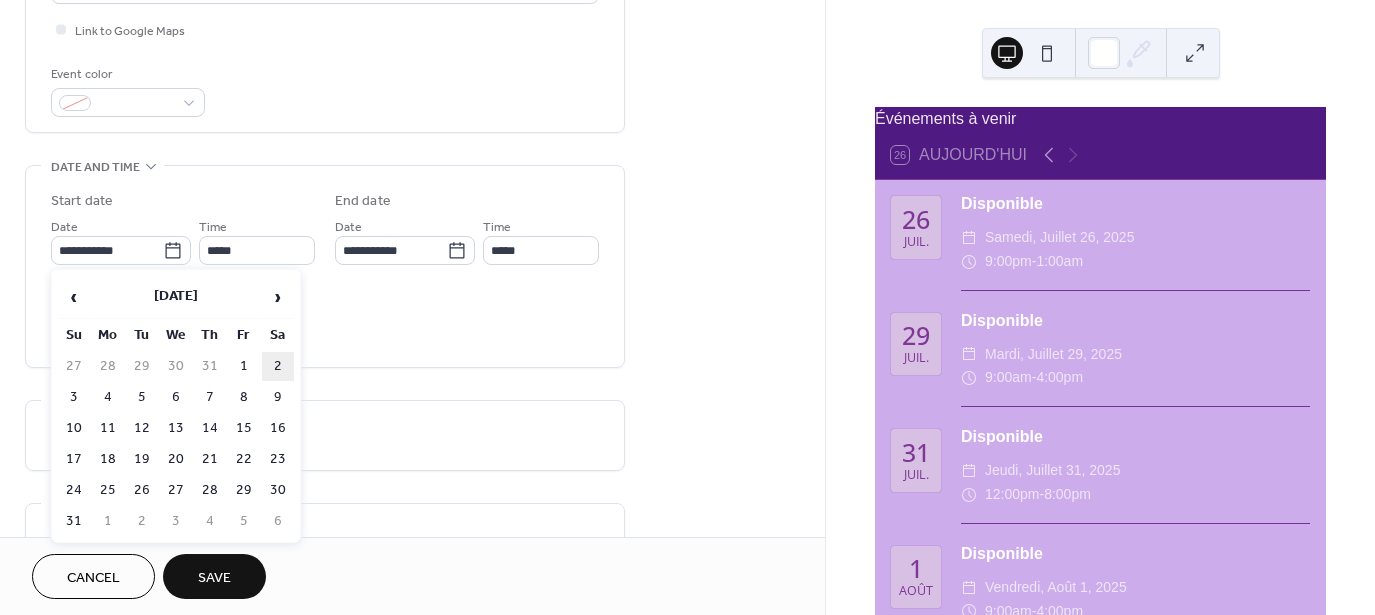 click on "2" at bounding box center (278, 366) 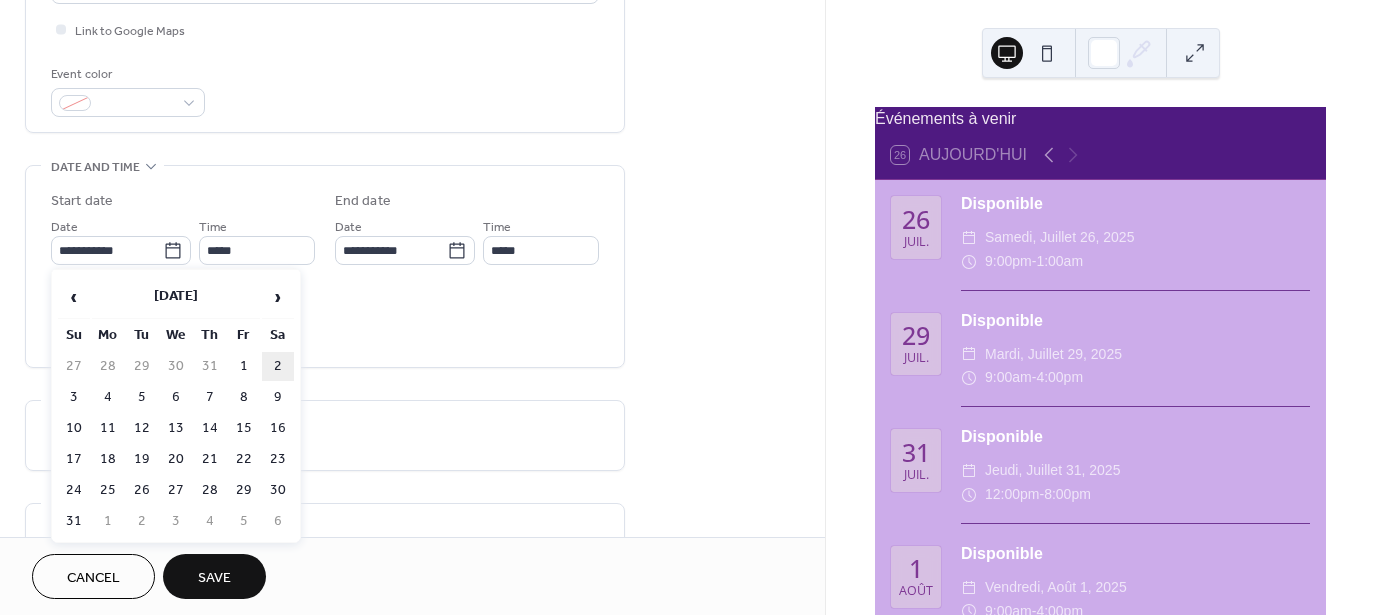 type on "**********" 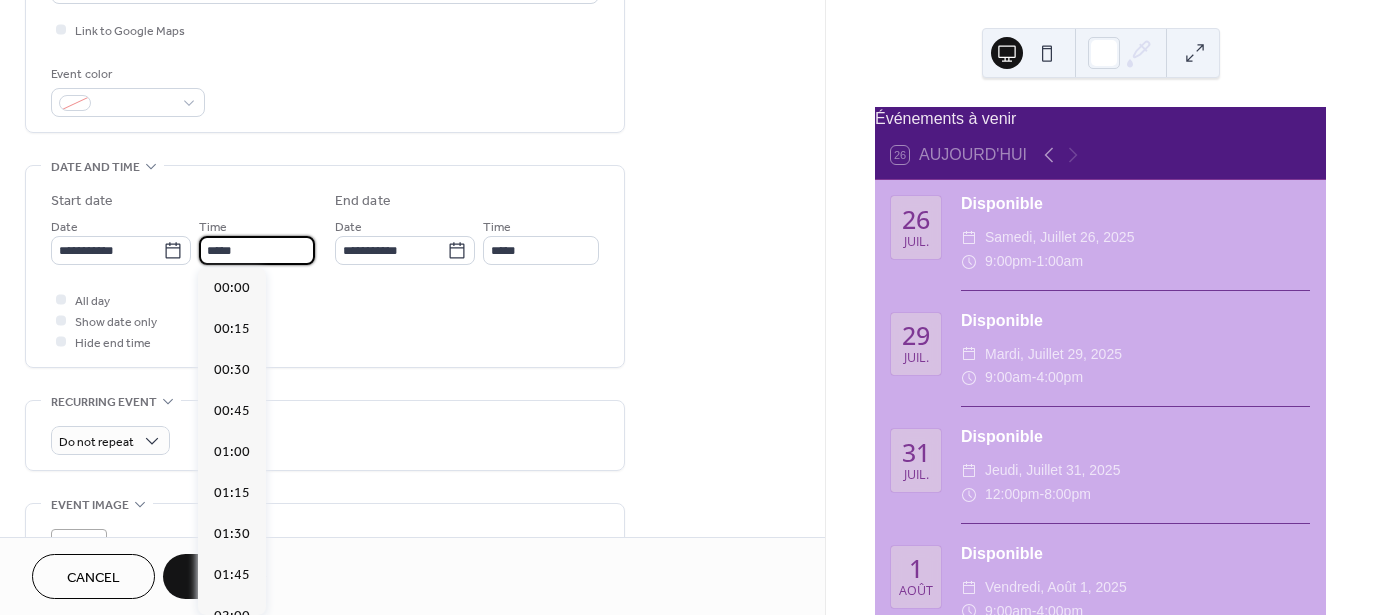 click on "*****" at bounding box center (257, 250) 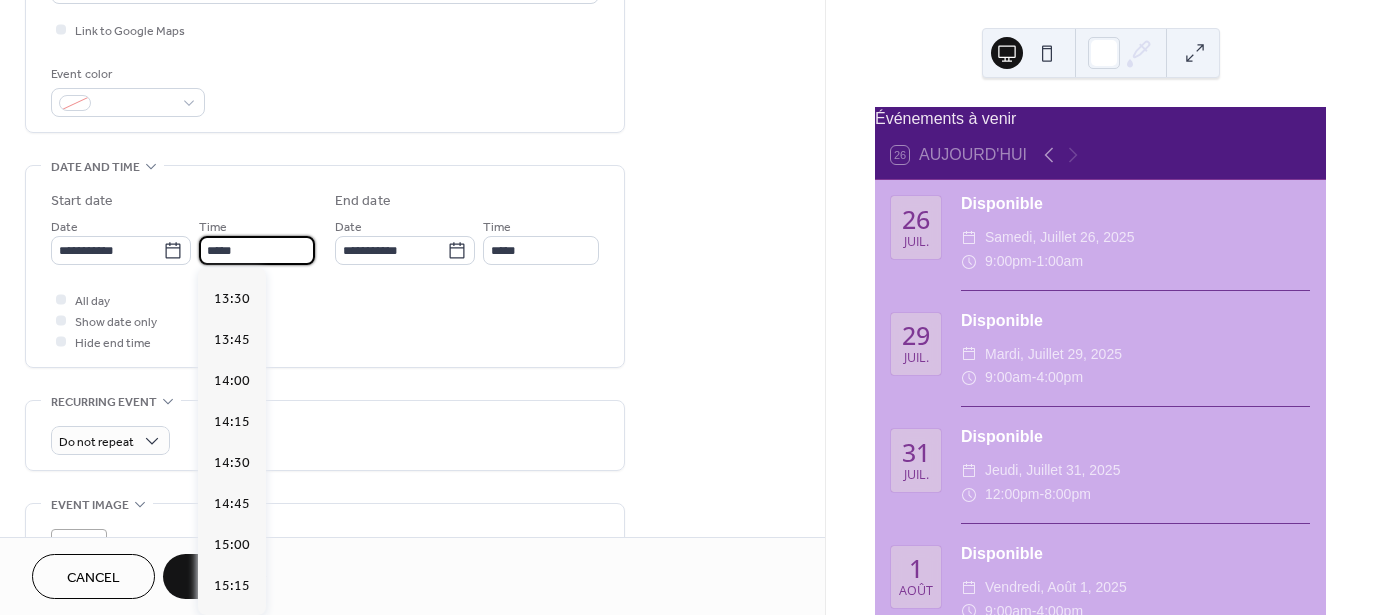 scroll, scrollTop: 2748, scrollLeft: 0, axis: vertical 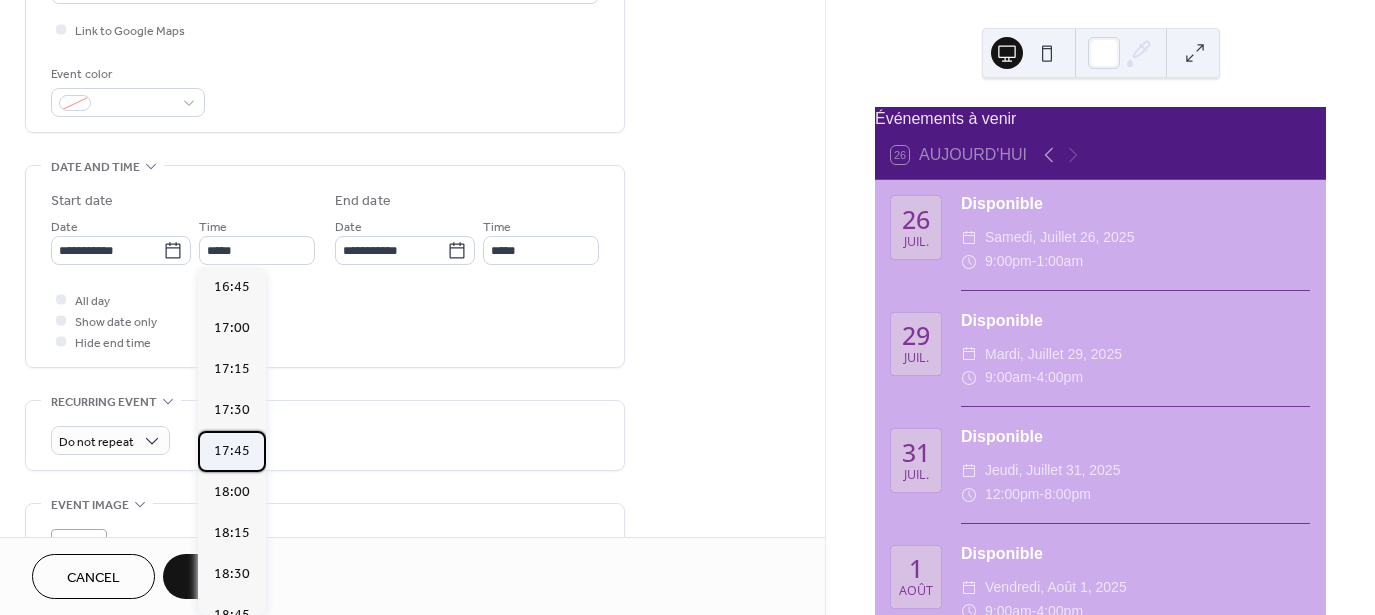 click on "17:45" at bounding box center (232, 450) 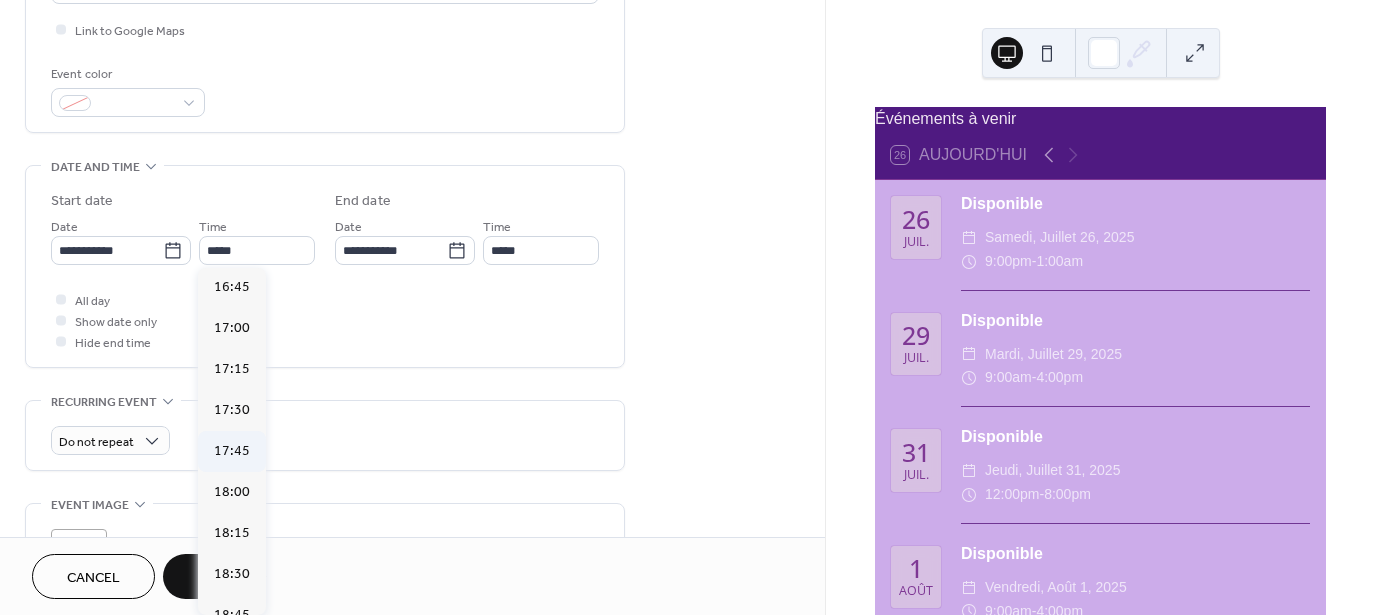 type on "*****" 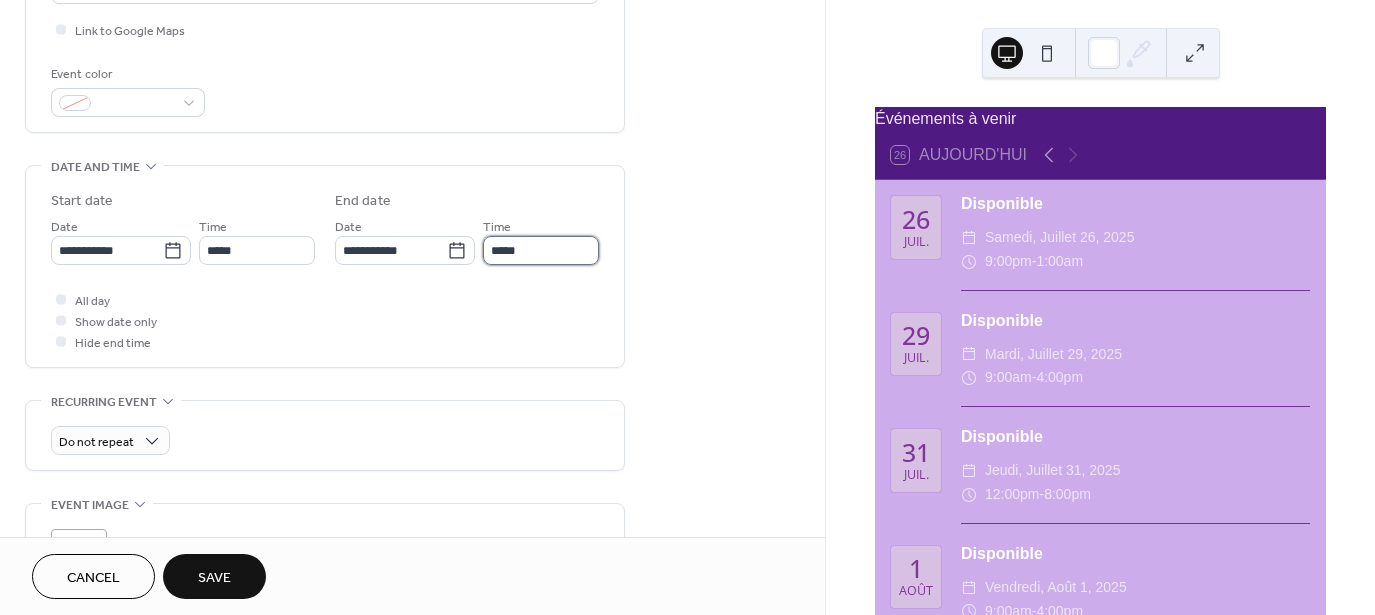 click on "*****" at bounding box center [541, 250] 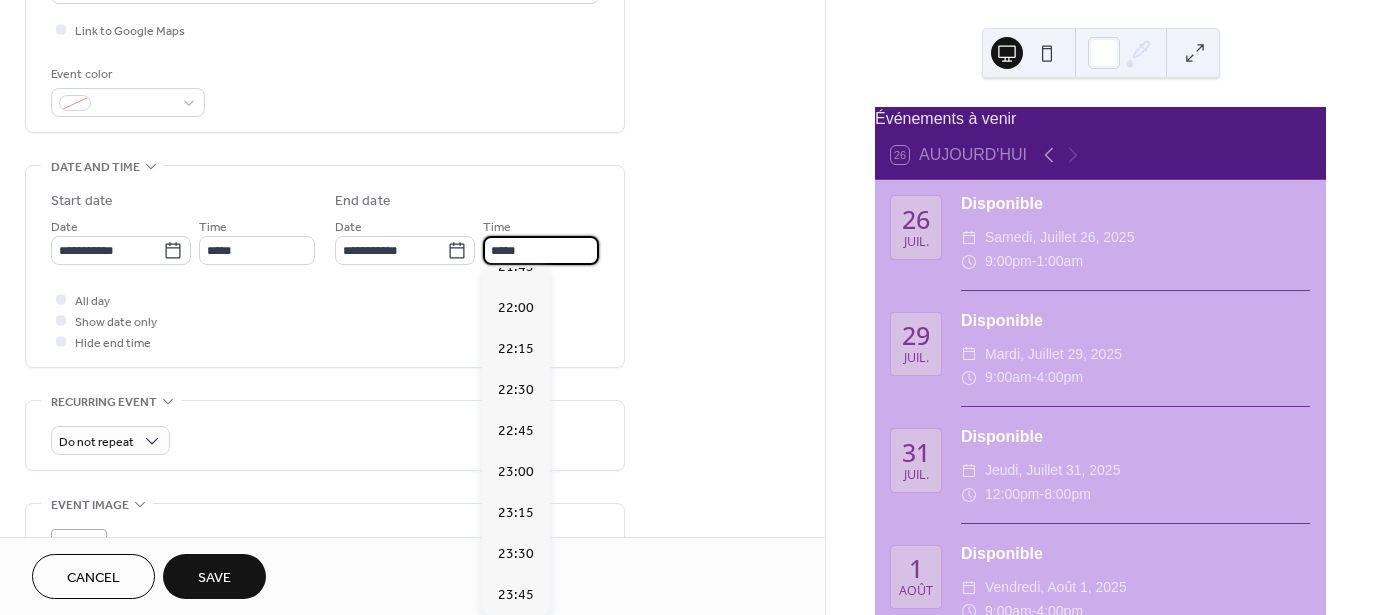 scroll, scrollTop: 0, scrollLeft: 0, axis: both 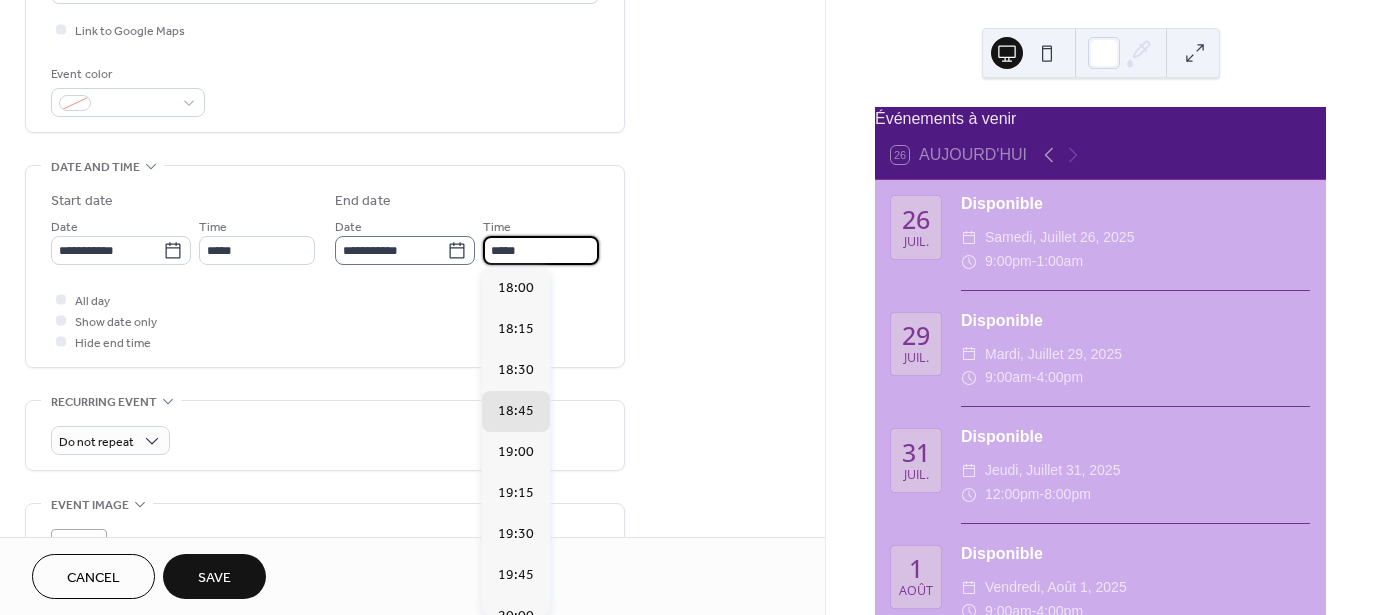 click 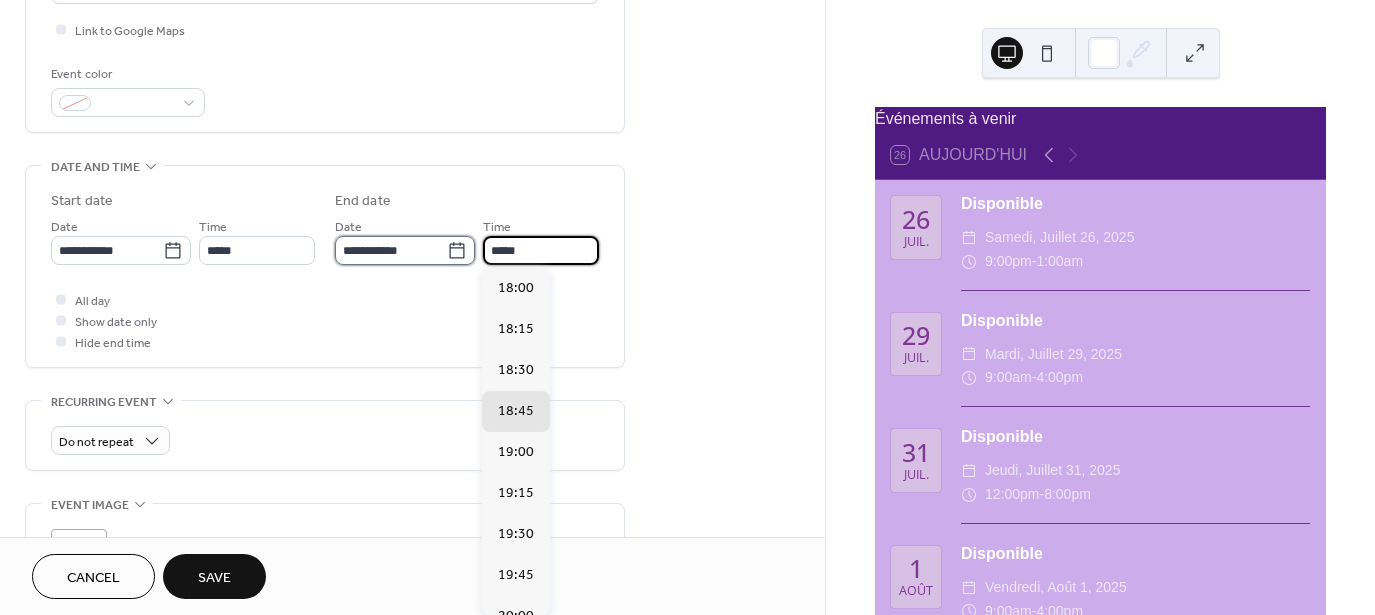 click on "**********" at bounding box center [391, 250] 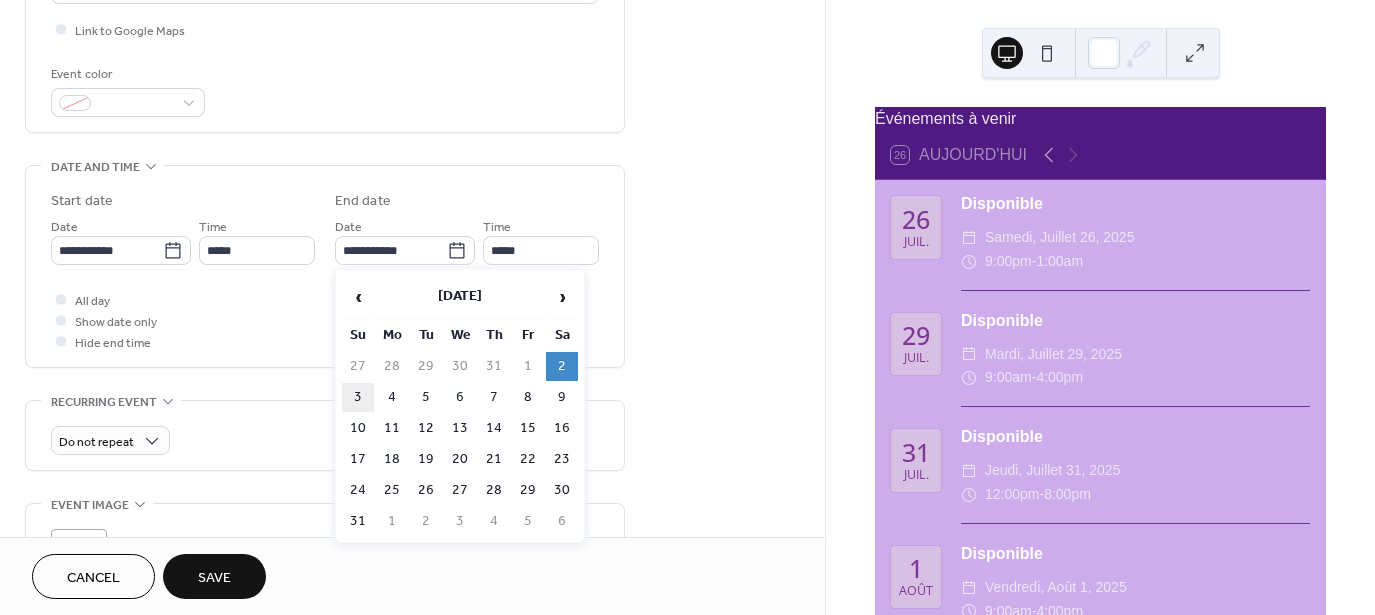 click on "3" at bounding box center (358, 397) 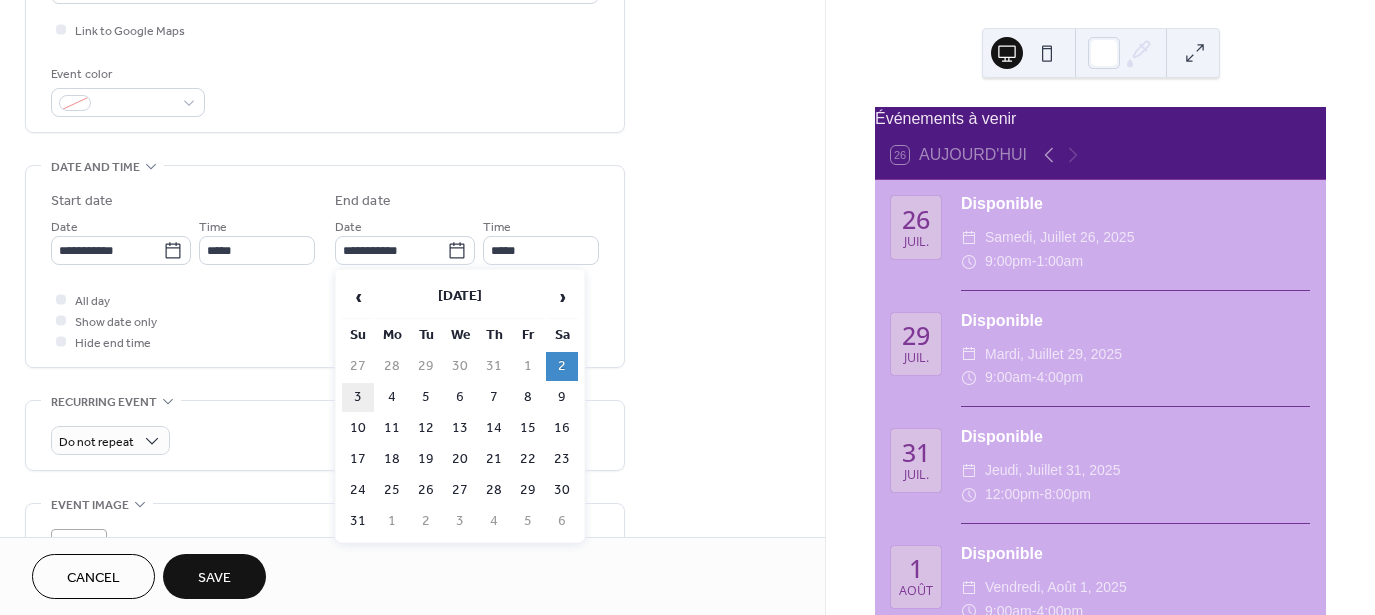type on "**********" 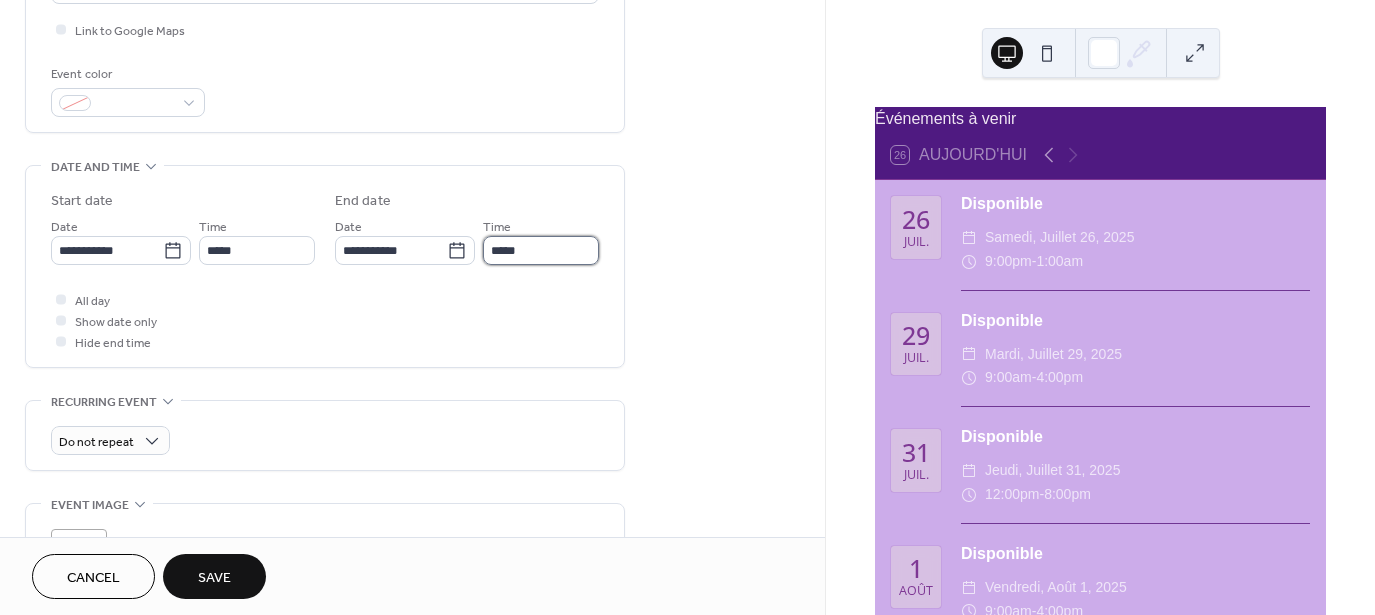 click on "*****" at bounding box center [541, 250] 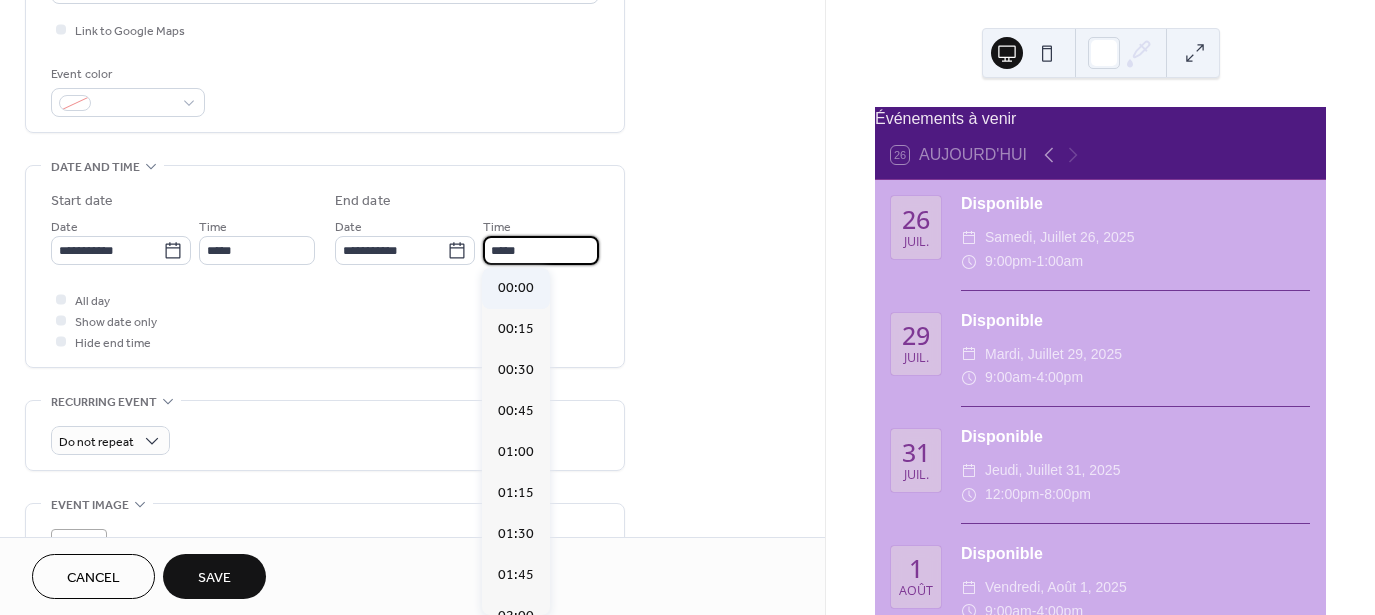 scroll, scrollTop: 0, scrollLeft: 0, axis: both 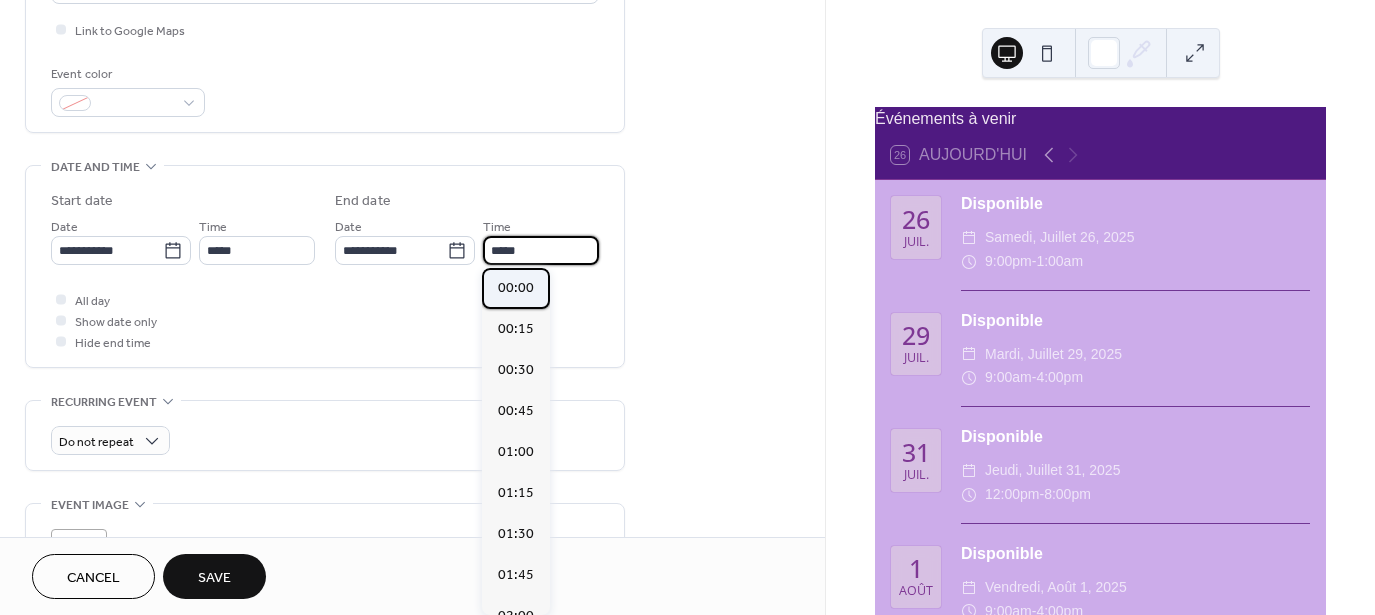 click on "00:00" at bounding box center [516, 287] 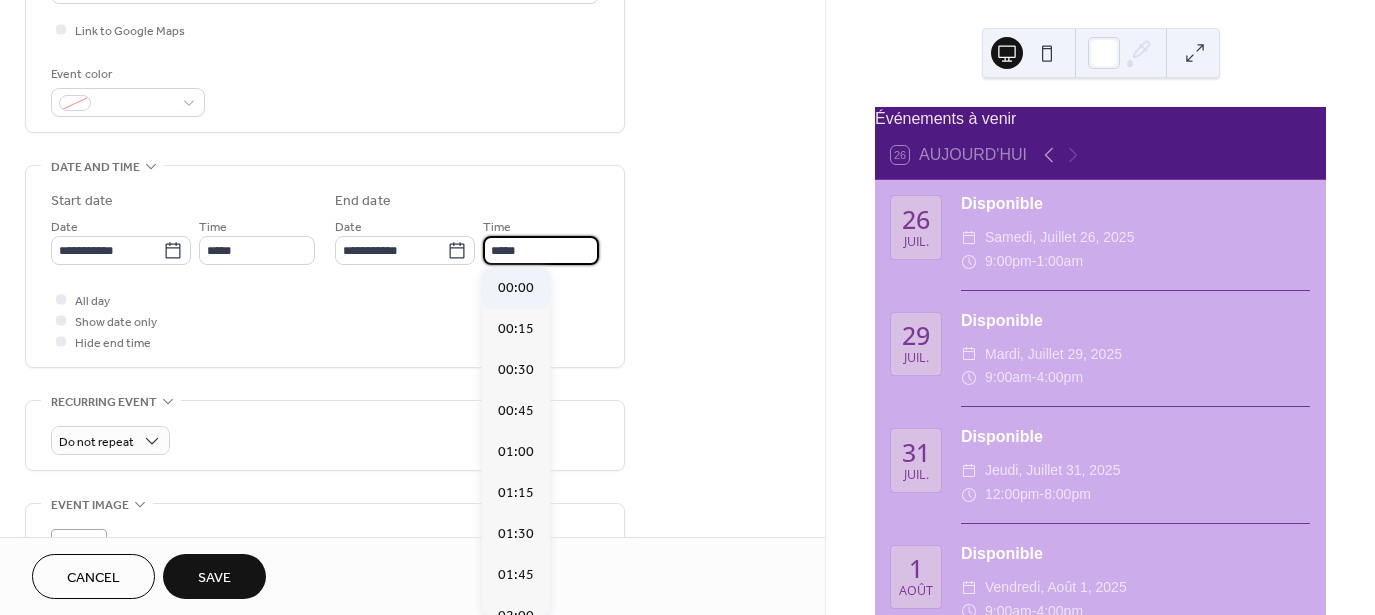type on "*****" 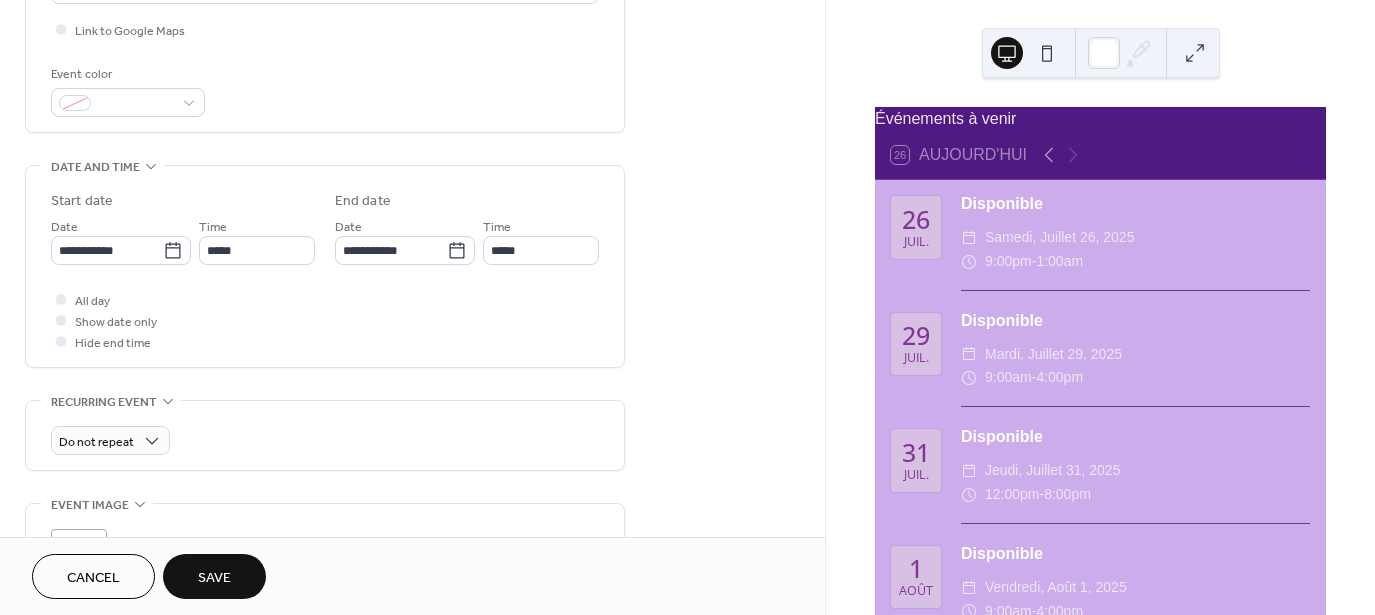 click on "Save" at bounding box center (214, 578) 